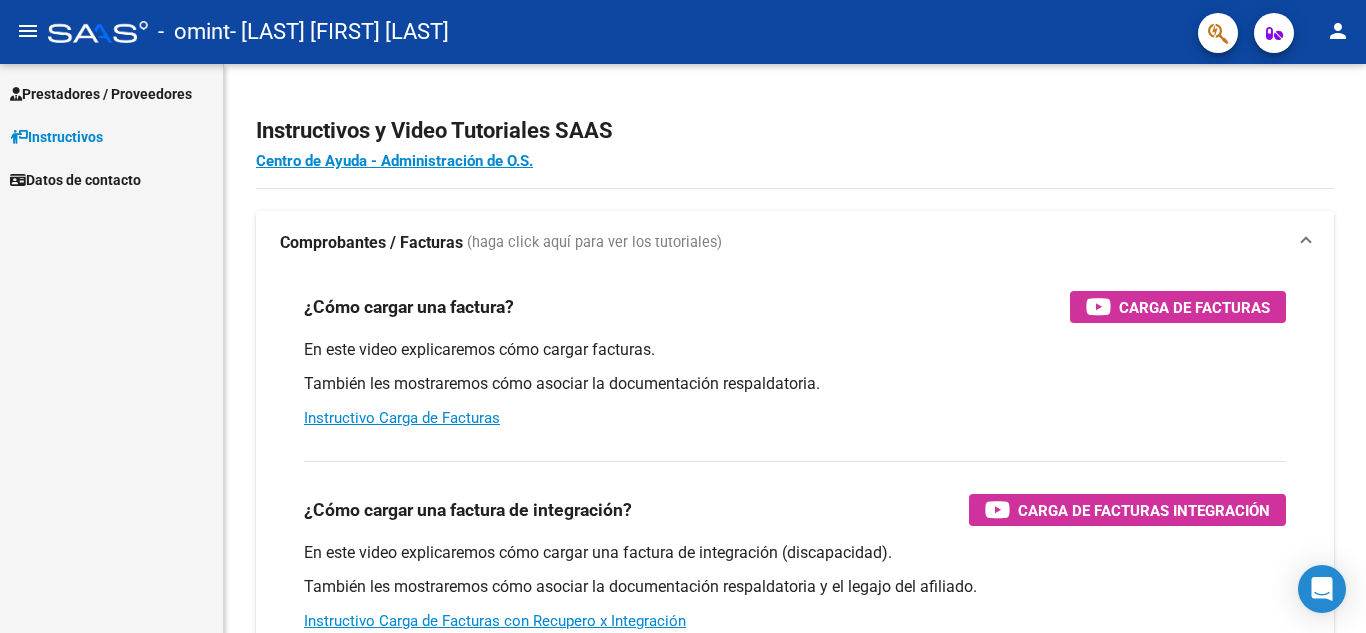 scroll, scrollTop: 0, scrollLeft: 0, axis: both 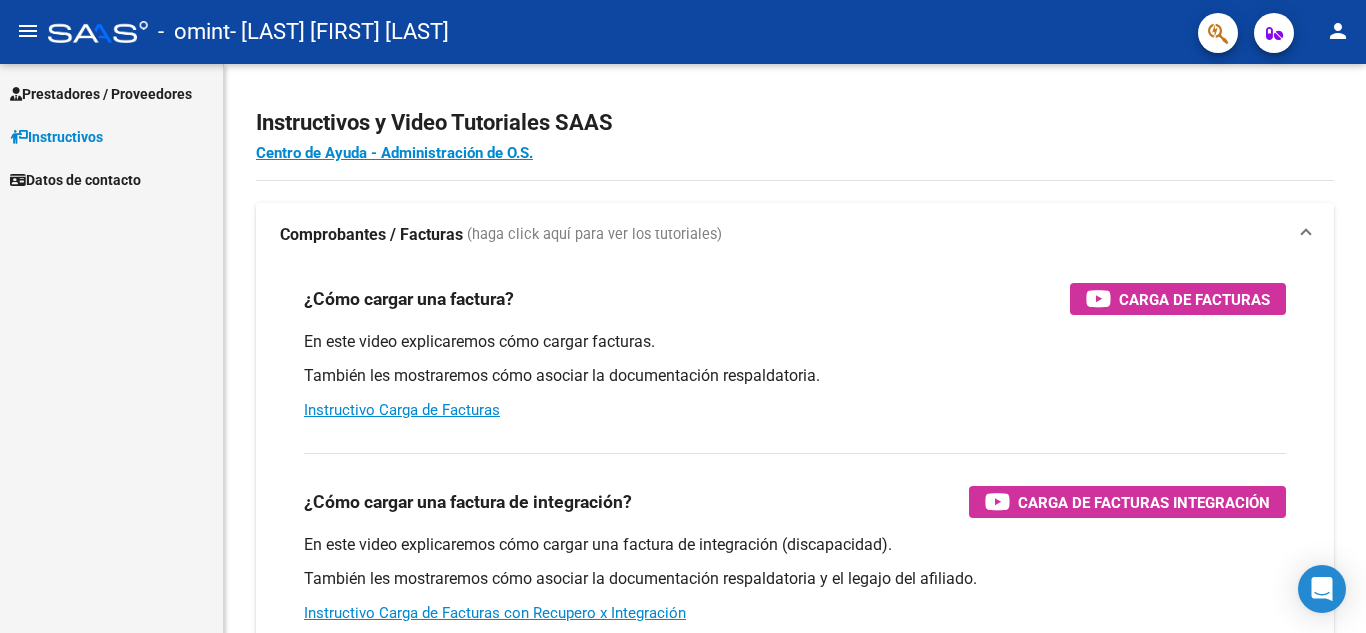 click on "Prestadores / Proveedores" at bounding box center (101, 94) 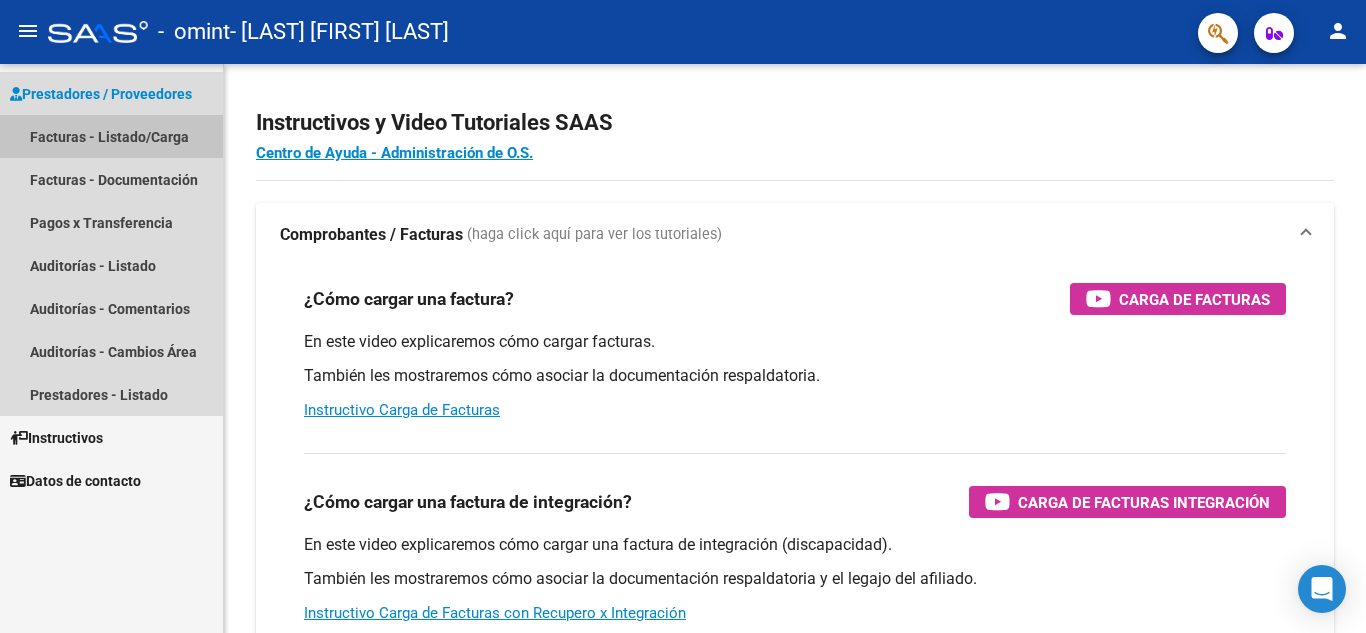click on "Facturas - Listado/Carga" at bounding box center (111, 136) 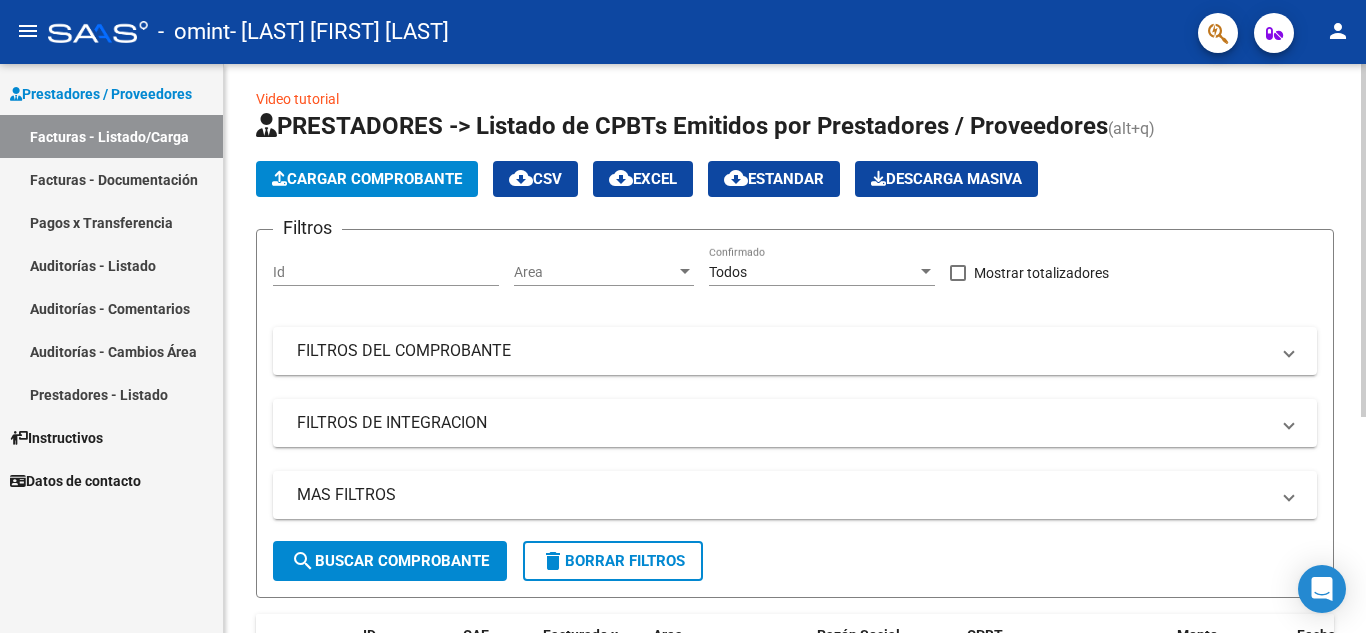 click on "Id" at bounding box center (386, 272) 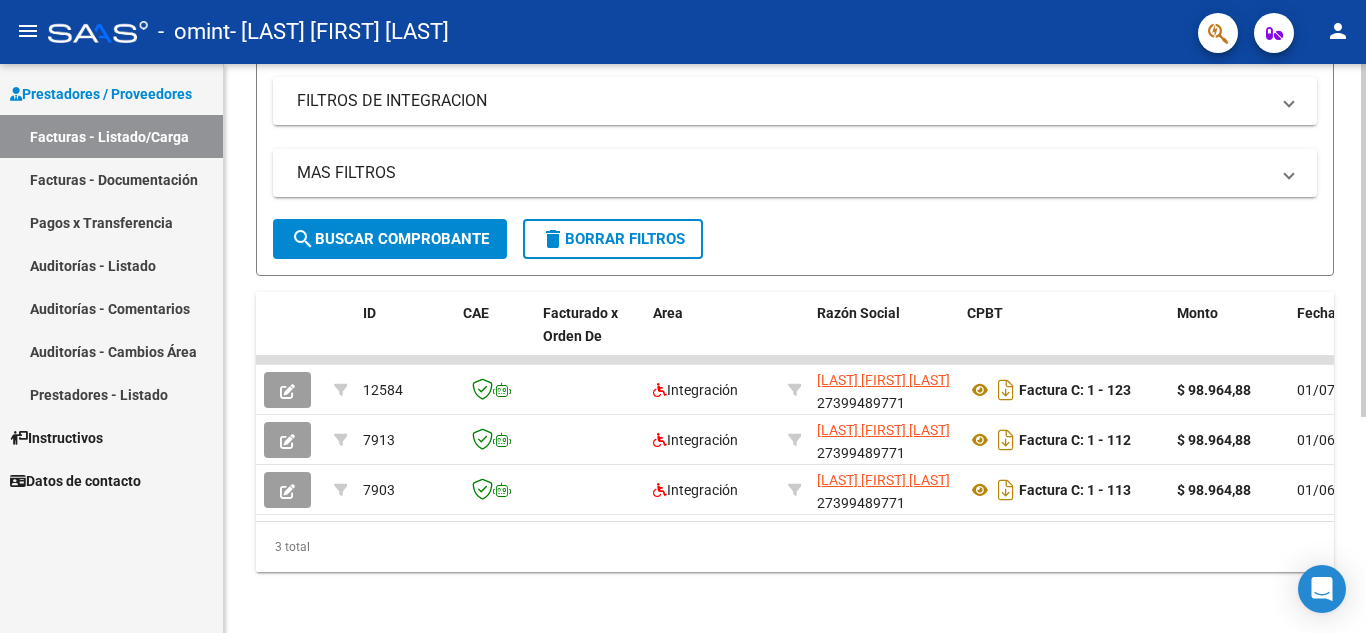 scroll, scrollTop: 349, scrollLeft: 0, axis: vertical 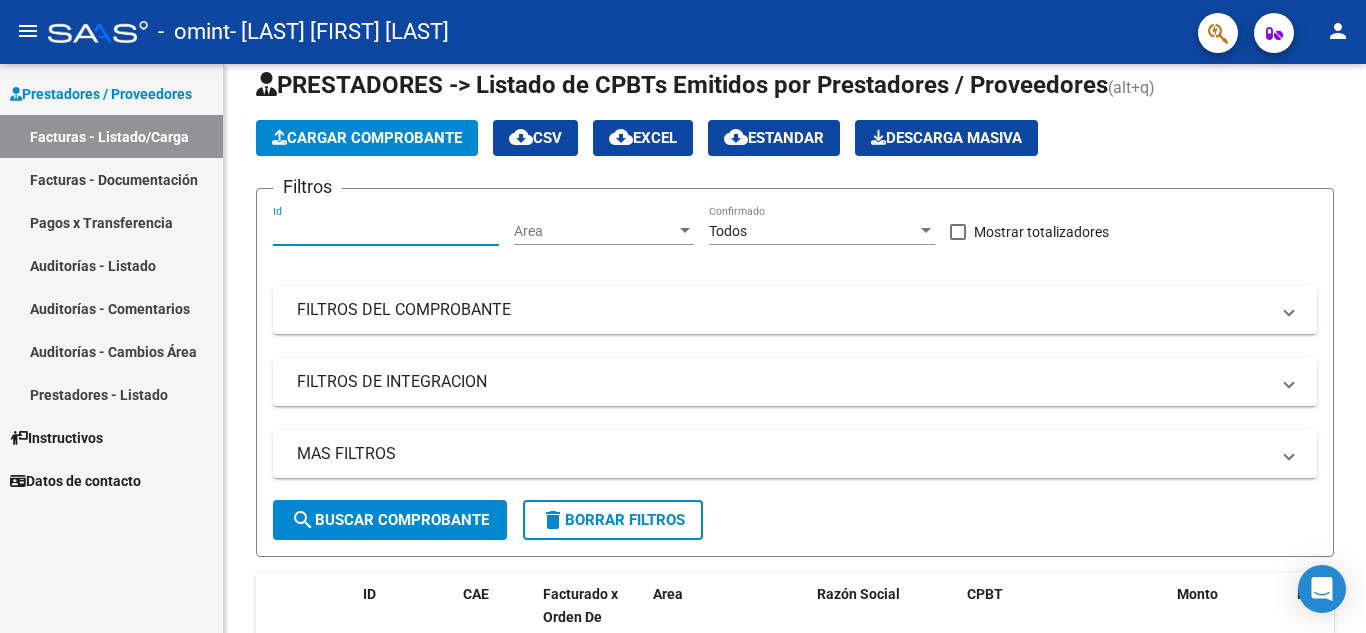 click on "Instructivos" at bounding box center (56, 438) 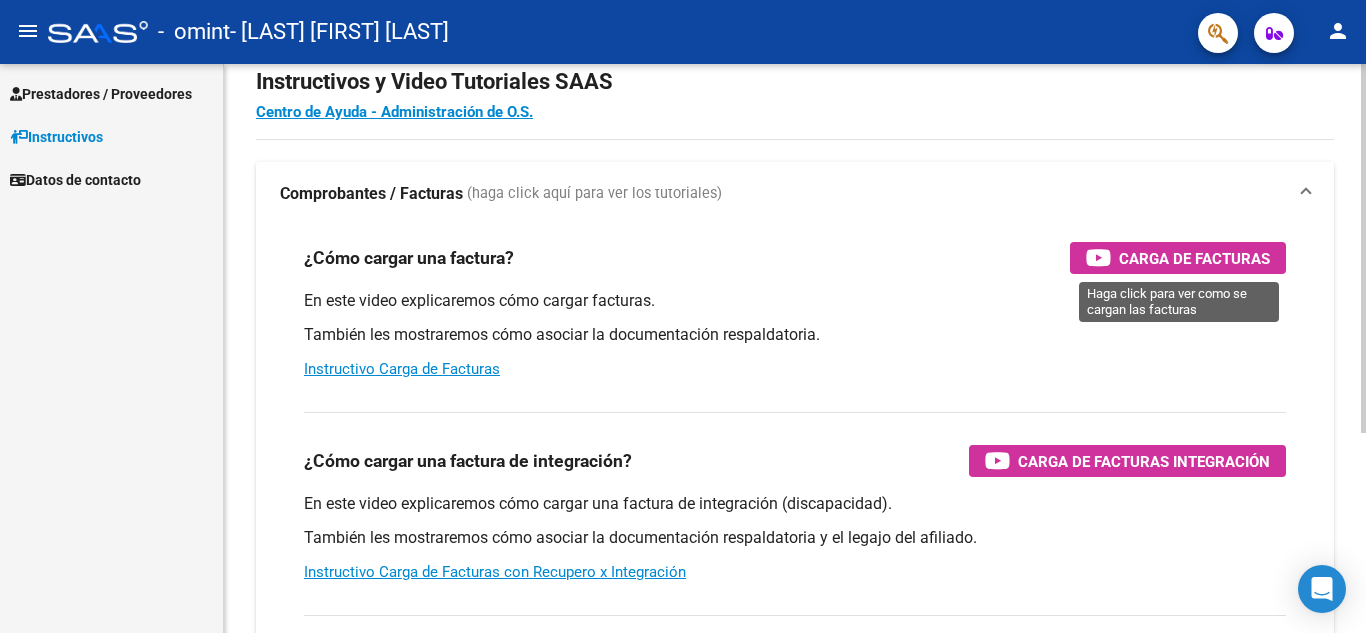 click on "Carga de Facturas" at bounding box center [1178, 258] 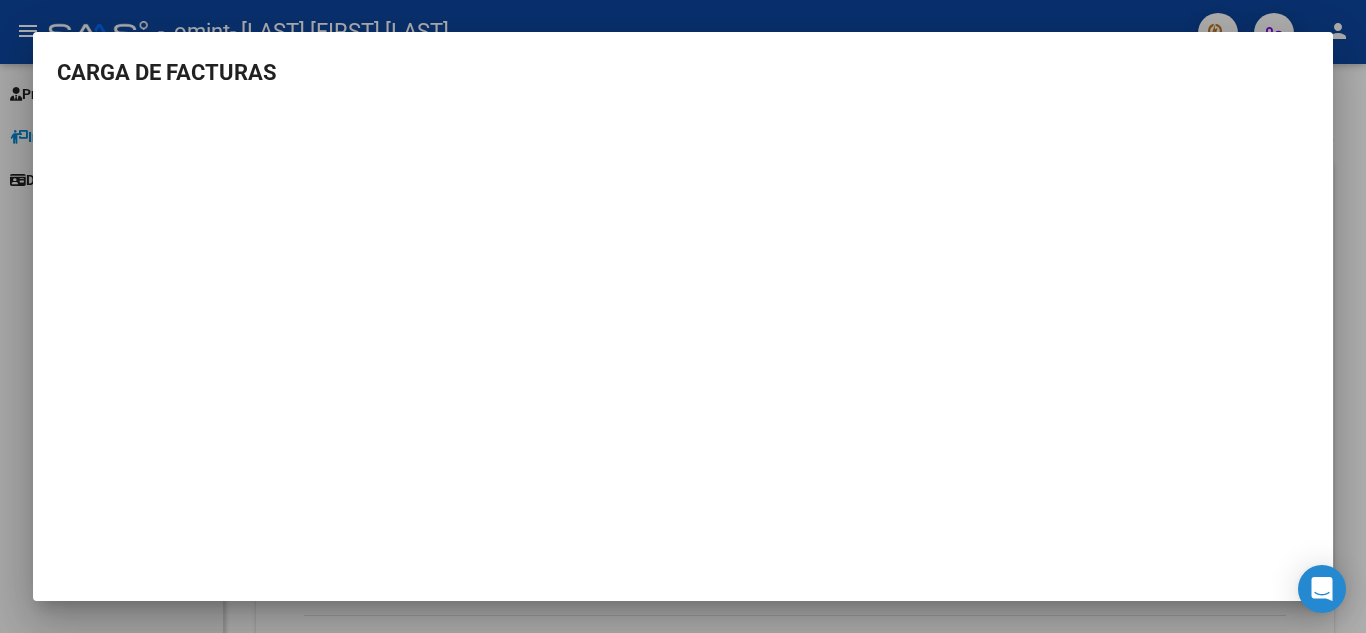 click on "CARGA DE FACTURAS" at bounding box center [683, 72] 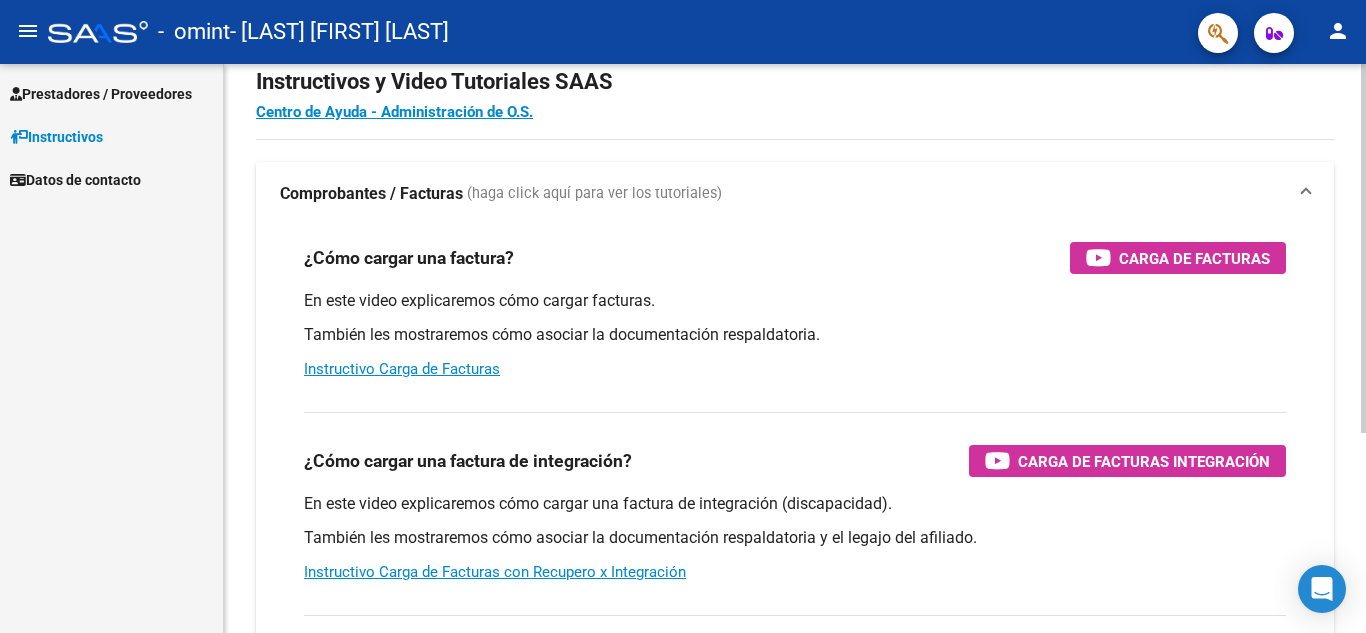 scroll, scrollTop: 0, scrollLeft: 0, axis: both 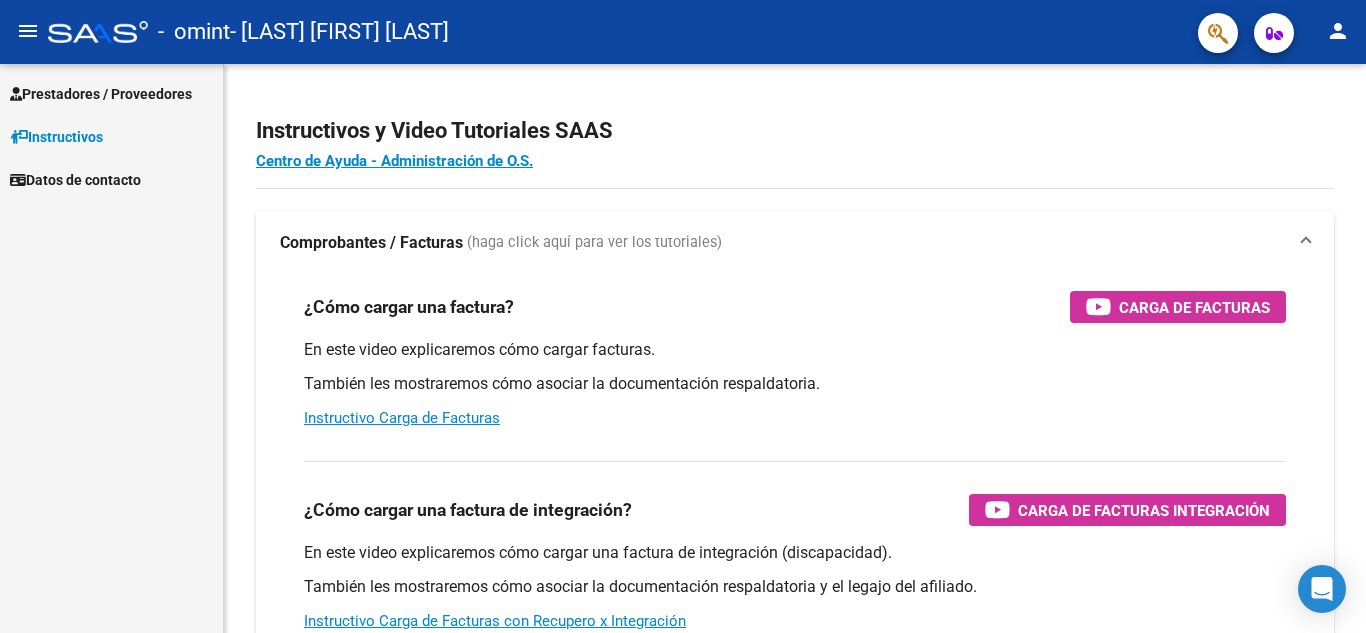 click on "Prestadores / Proveedores" at bounding box center [111, 93] 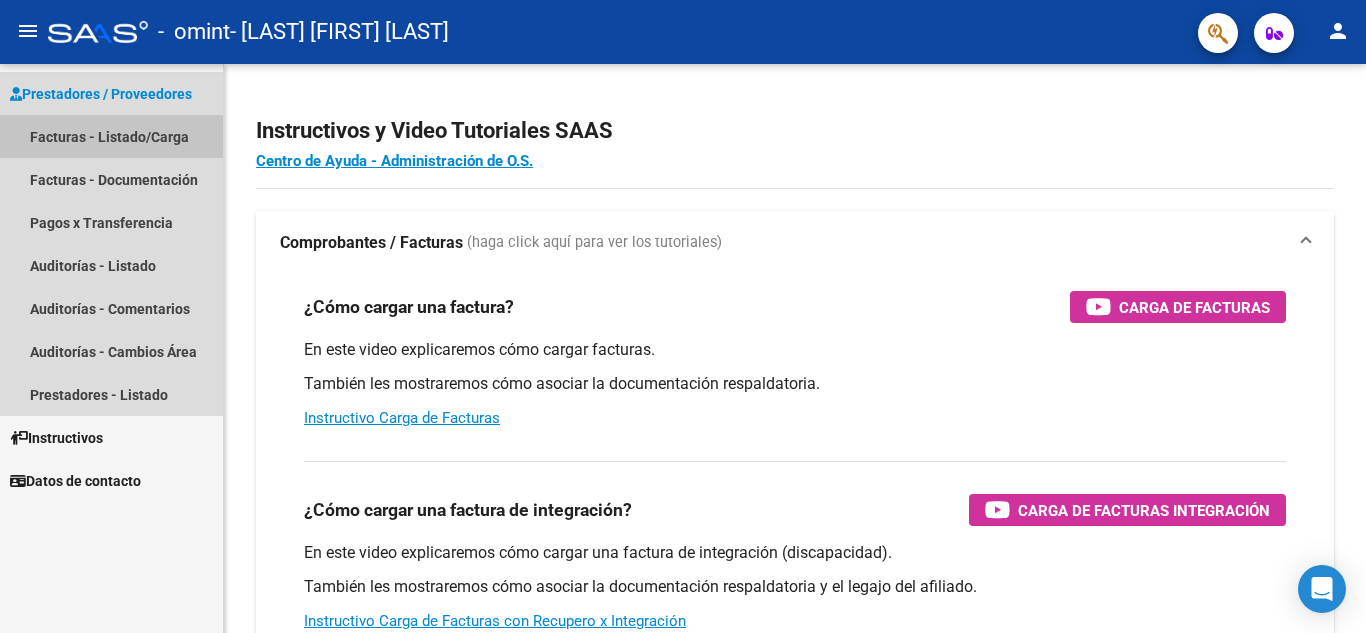 click on "Facturas - Listado/Carga" at bounding box center (111, 136) 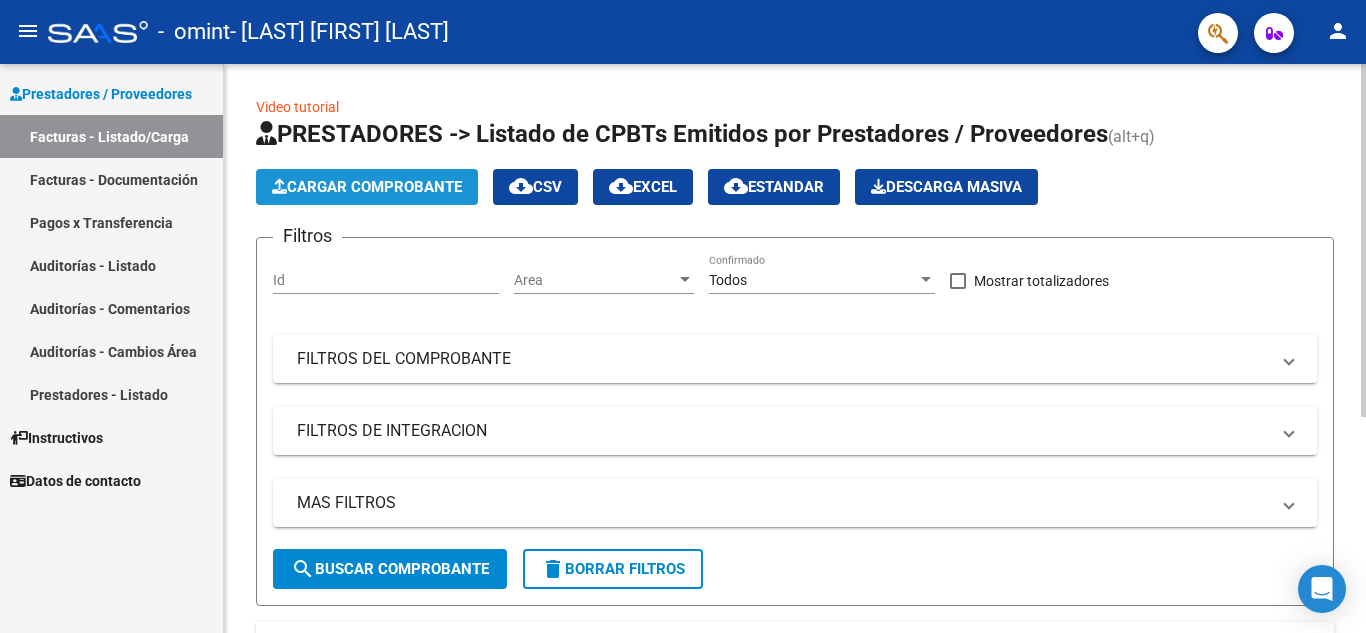 click on "Cargar Comprobante" 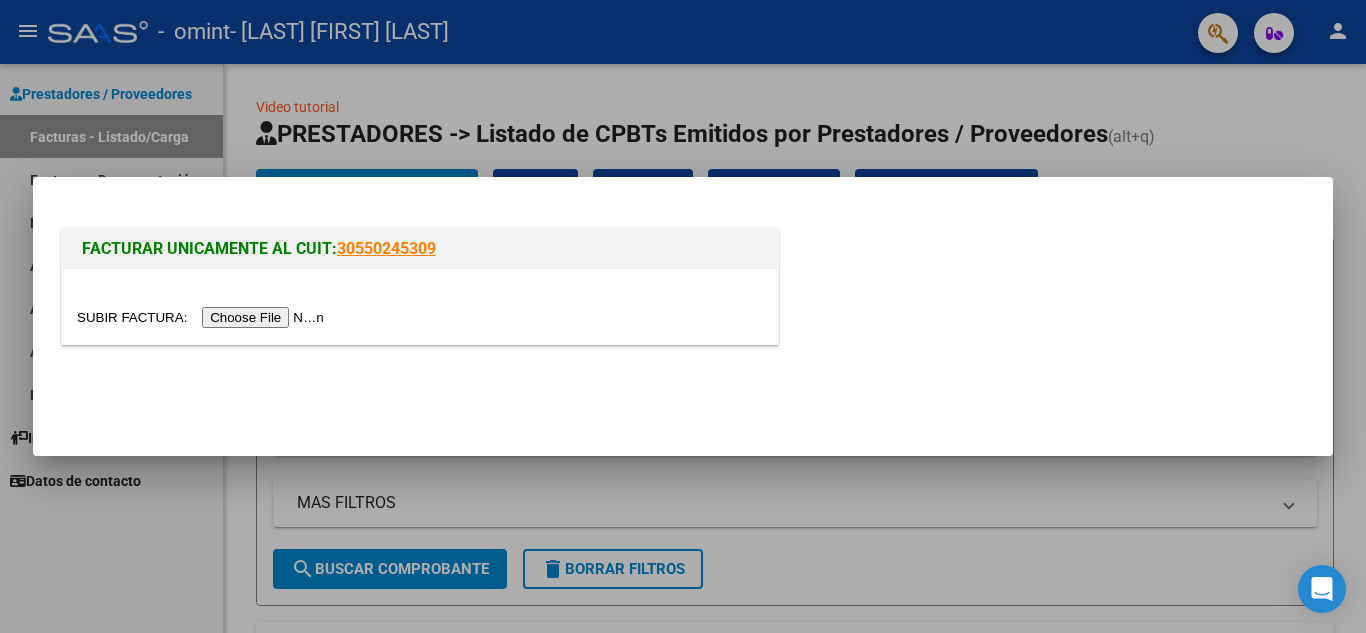 click at bounding box center (203, 317) 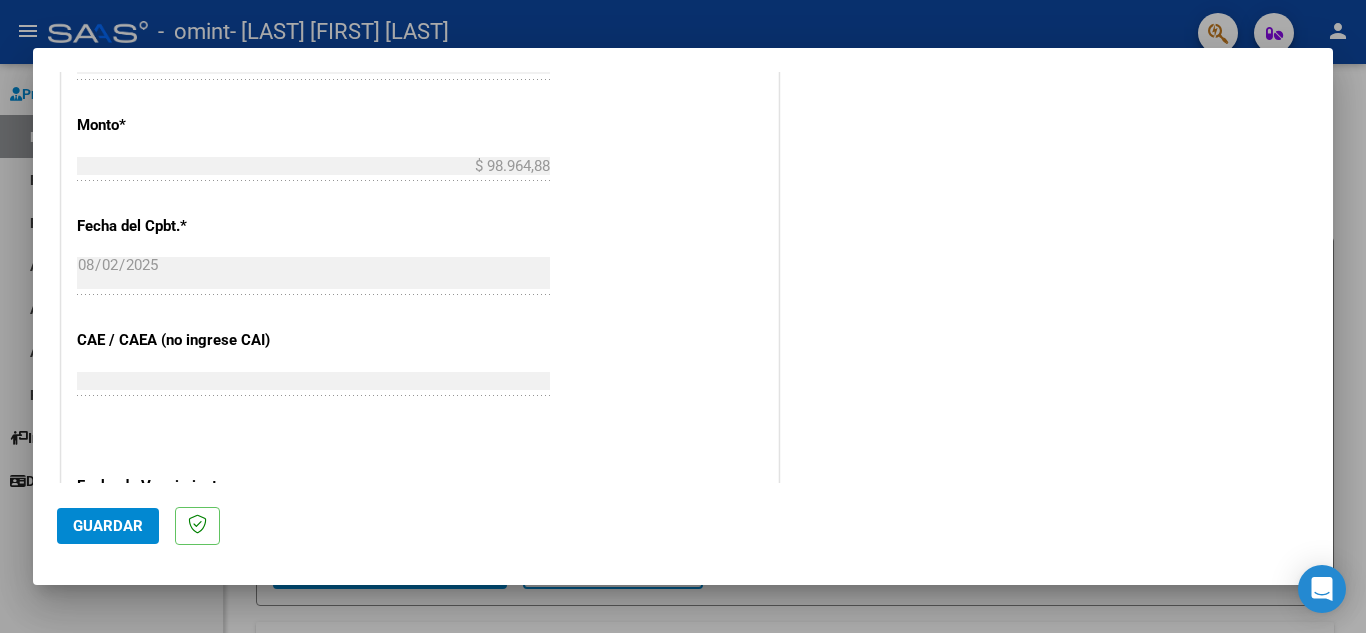 scroll, scrollTop: 1000, scrollLeft: 0, axis: vertical 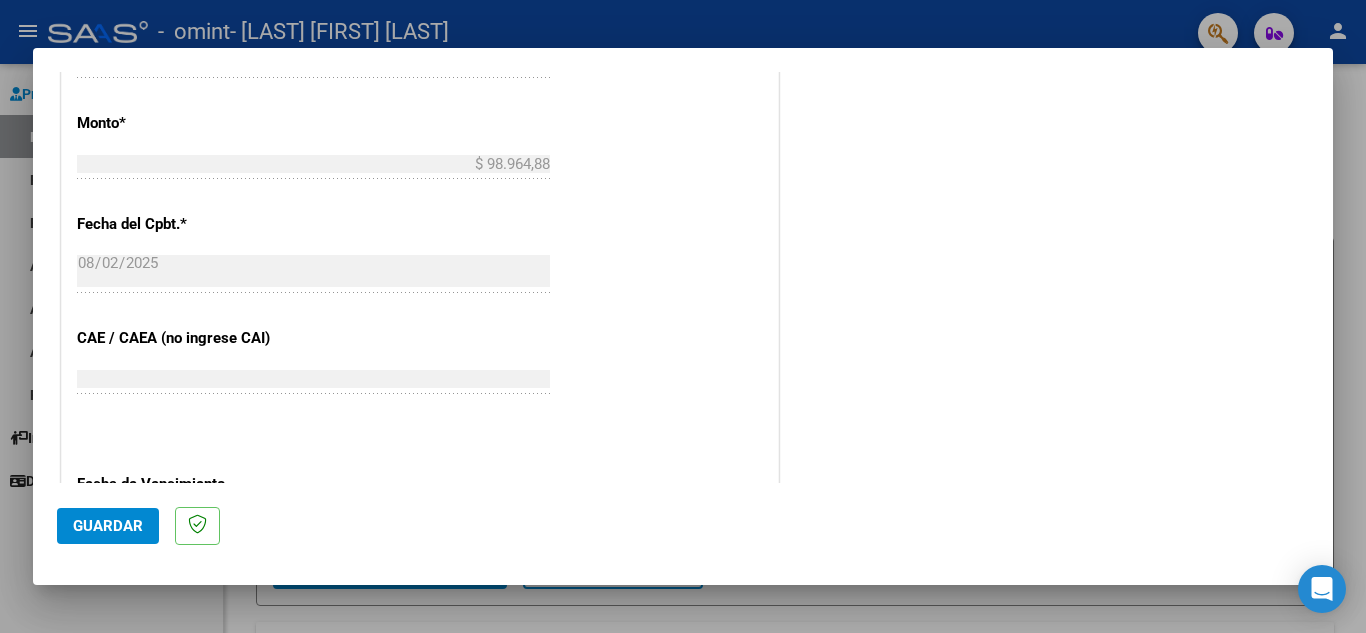click on "Guardar" 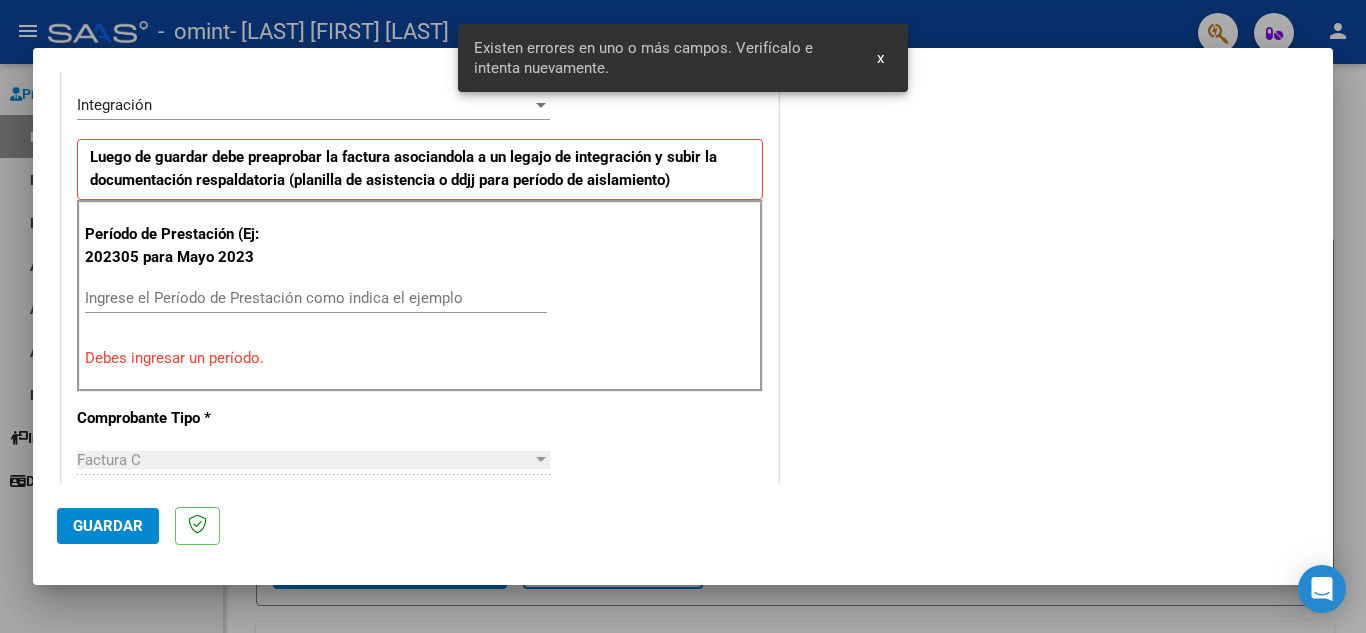 scroll, scrollTop: 353, scrollLeft: 0, axis: vertical 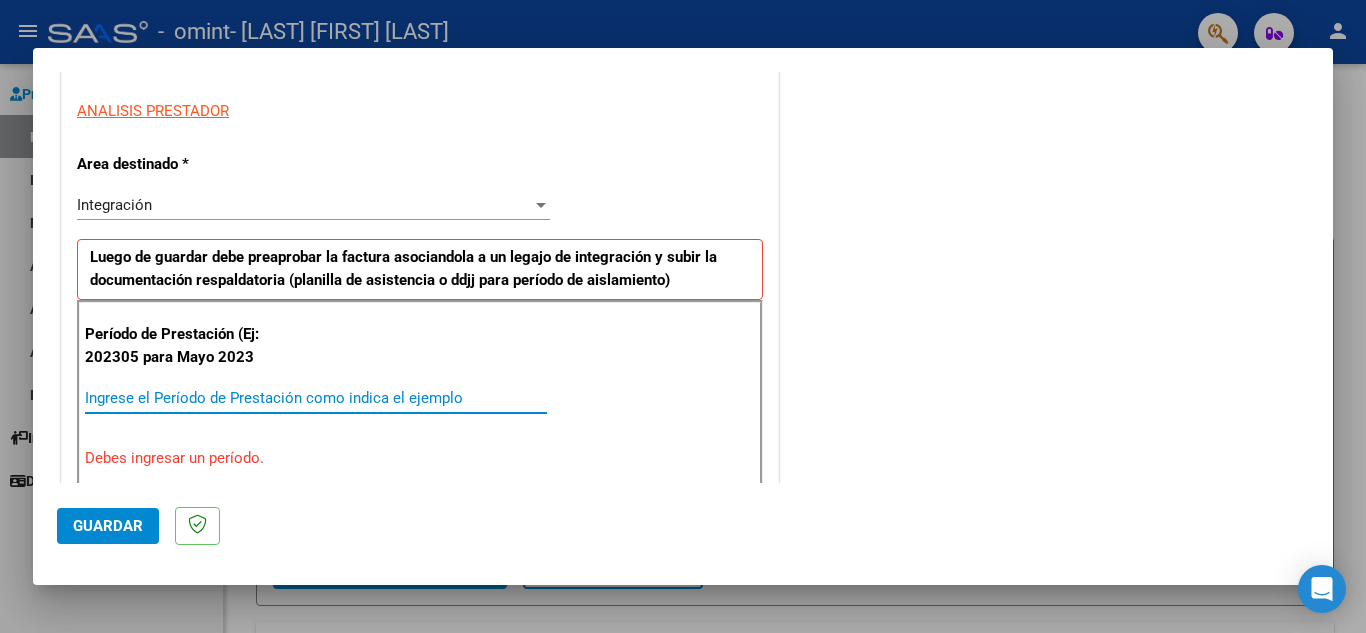 click on "Ingrese el Período de Prestación como indica el ejemplo" at bounding box center [316, 398] 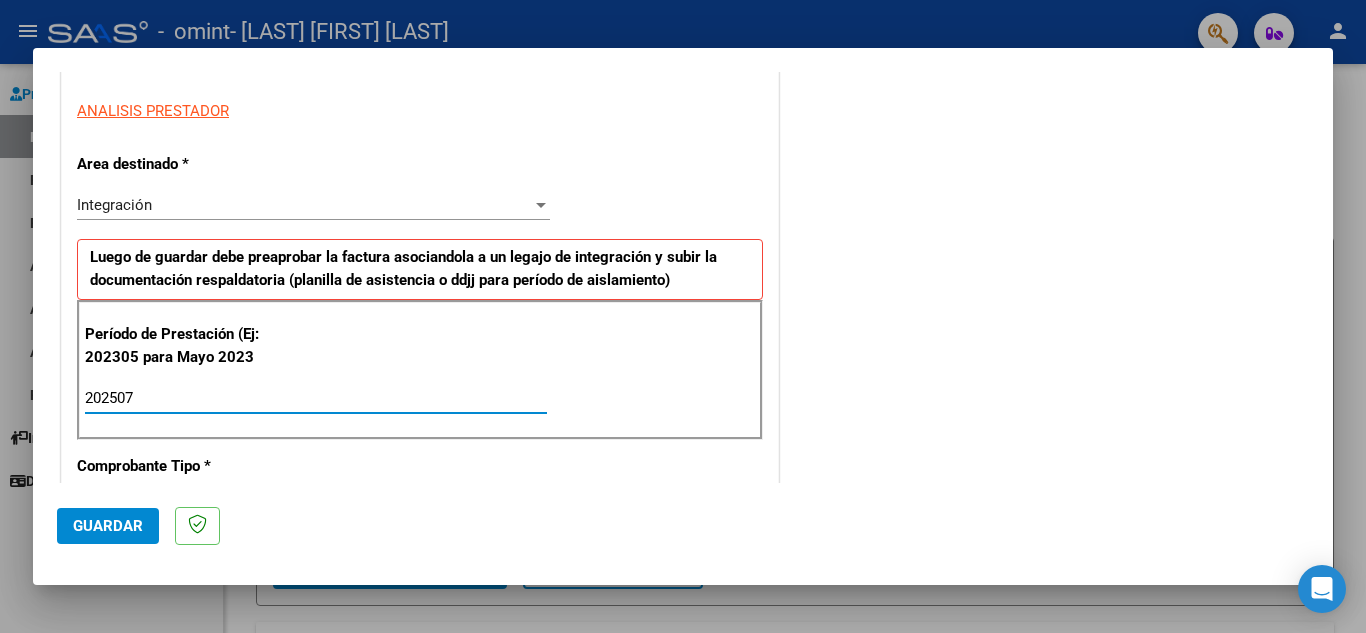 type on "202507" 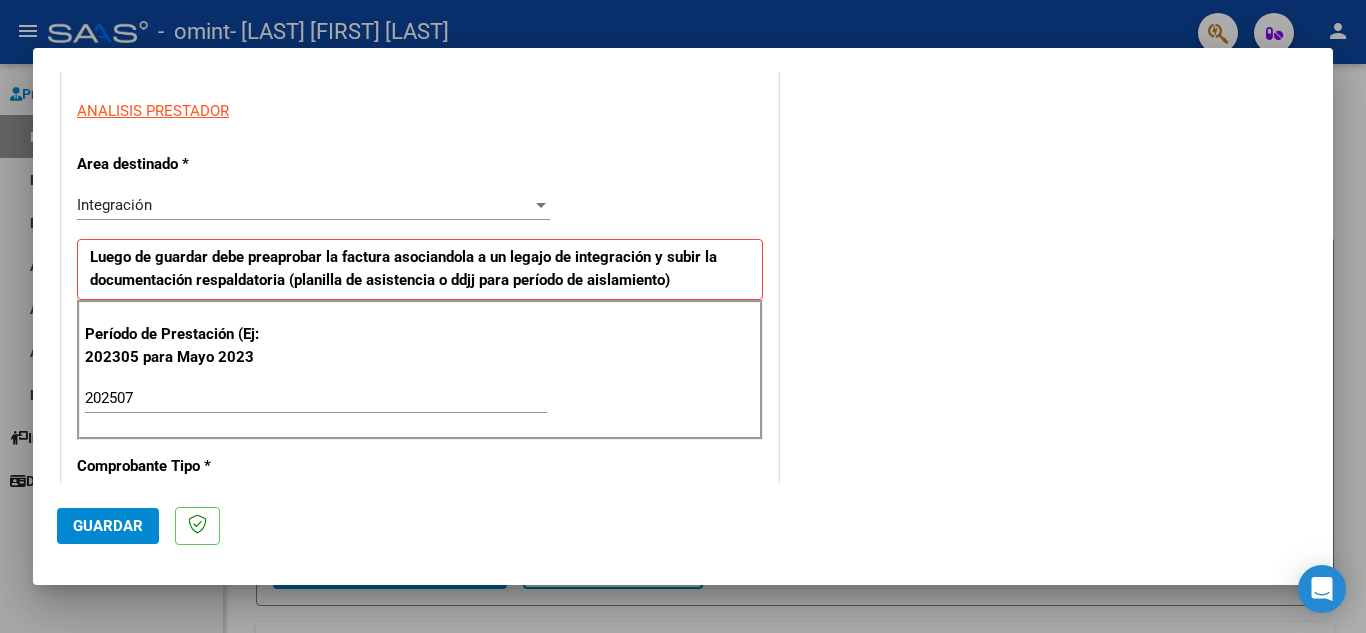 scroll, scrollTop: 653, scrollLeft: 0, axis: vertical 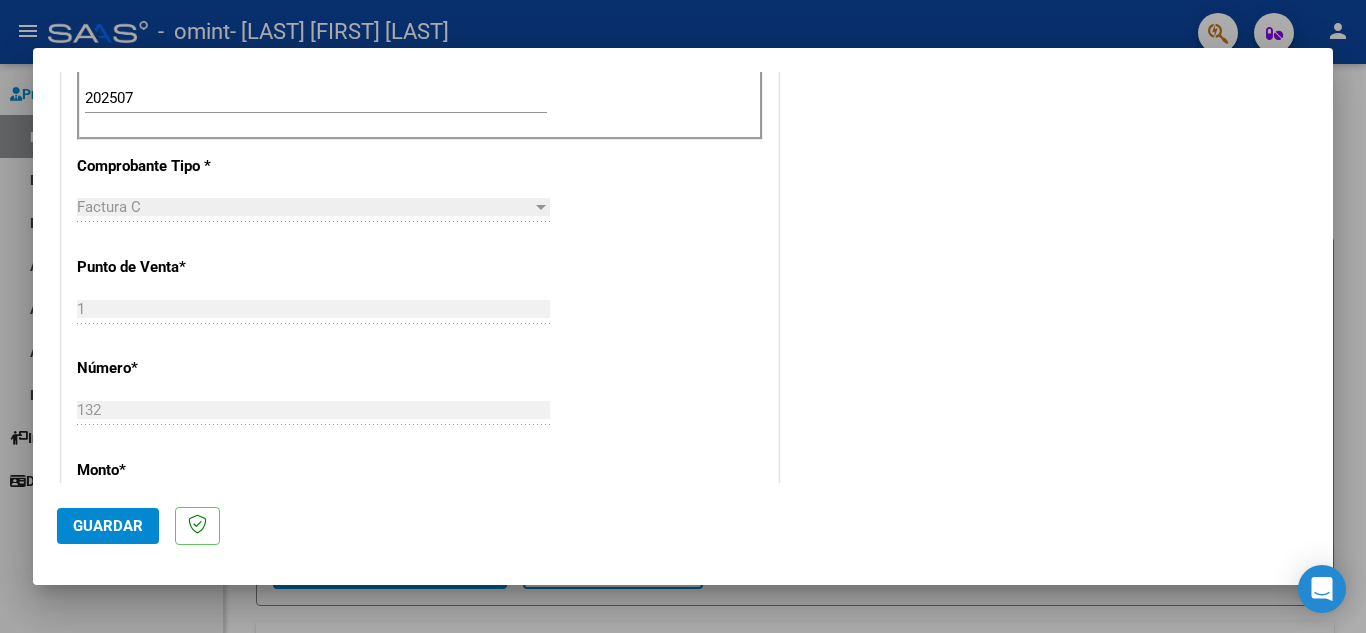 click on "Guardar" 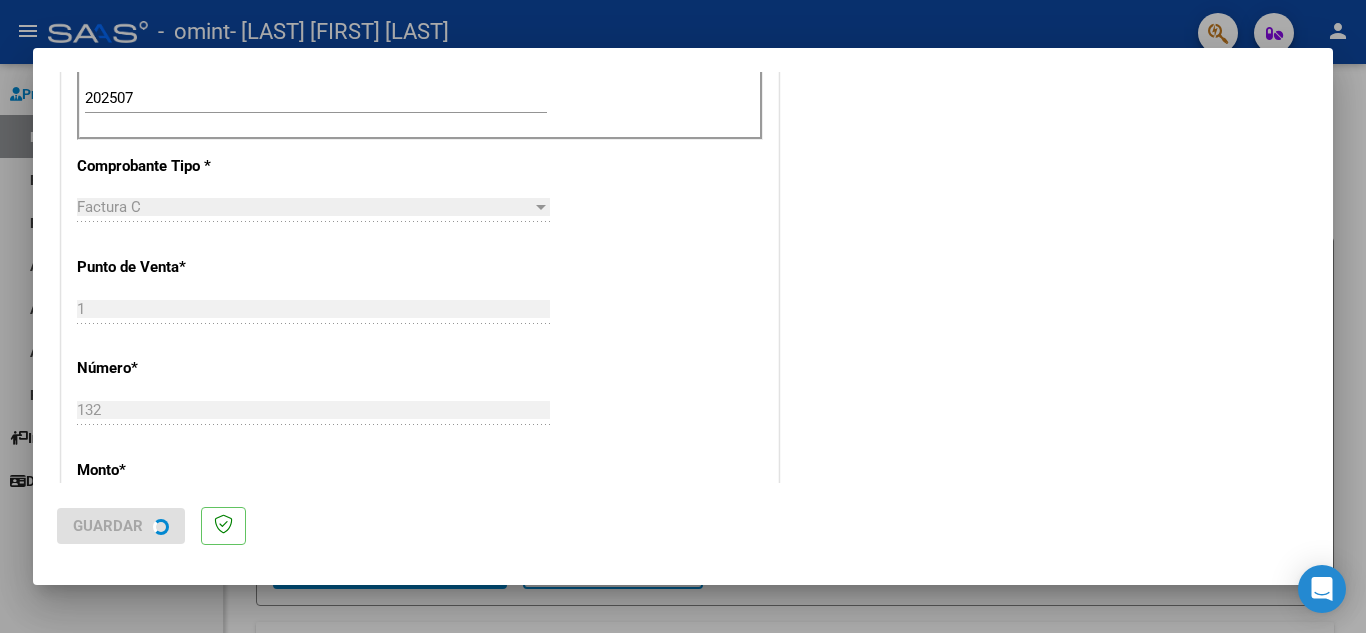 scroll, scrollTop: 0, scrollLeft: 0, axis: both 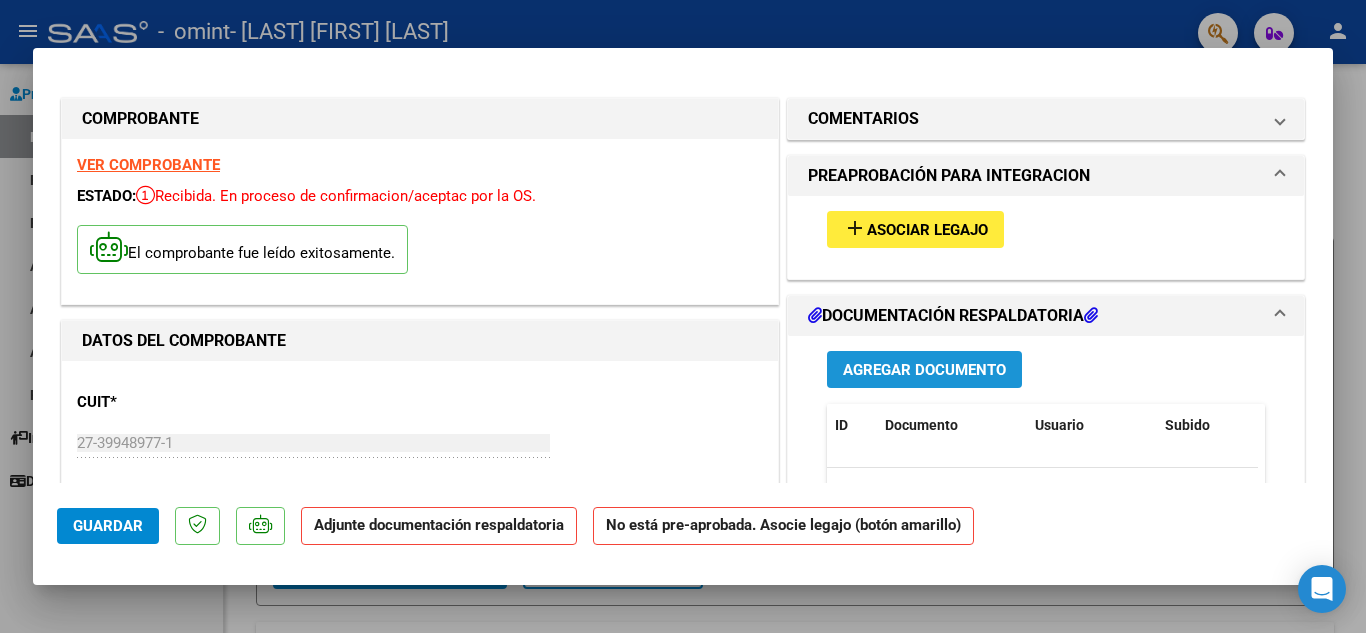 click on "Agregar Documento" at bounding box center [924, 370] 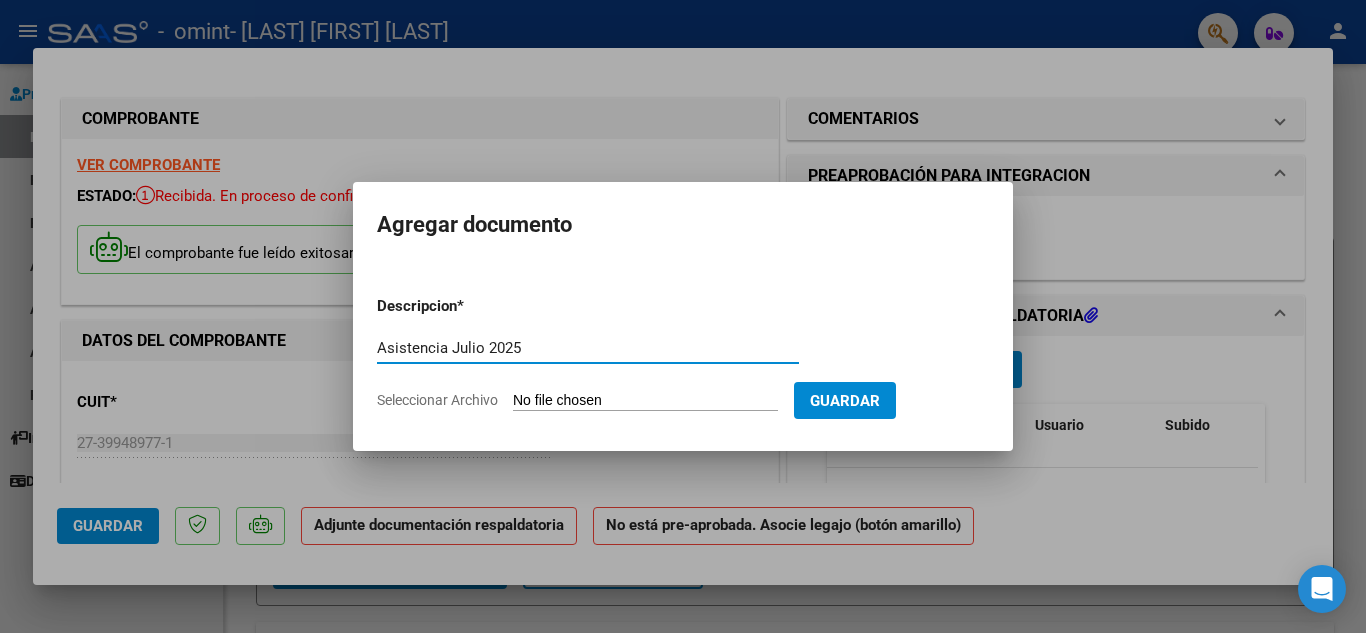 type on "Asistencia Julio 2025" 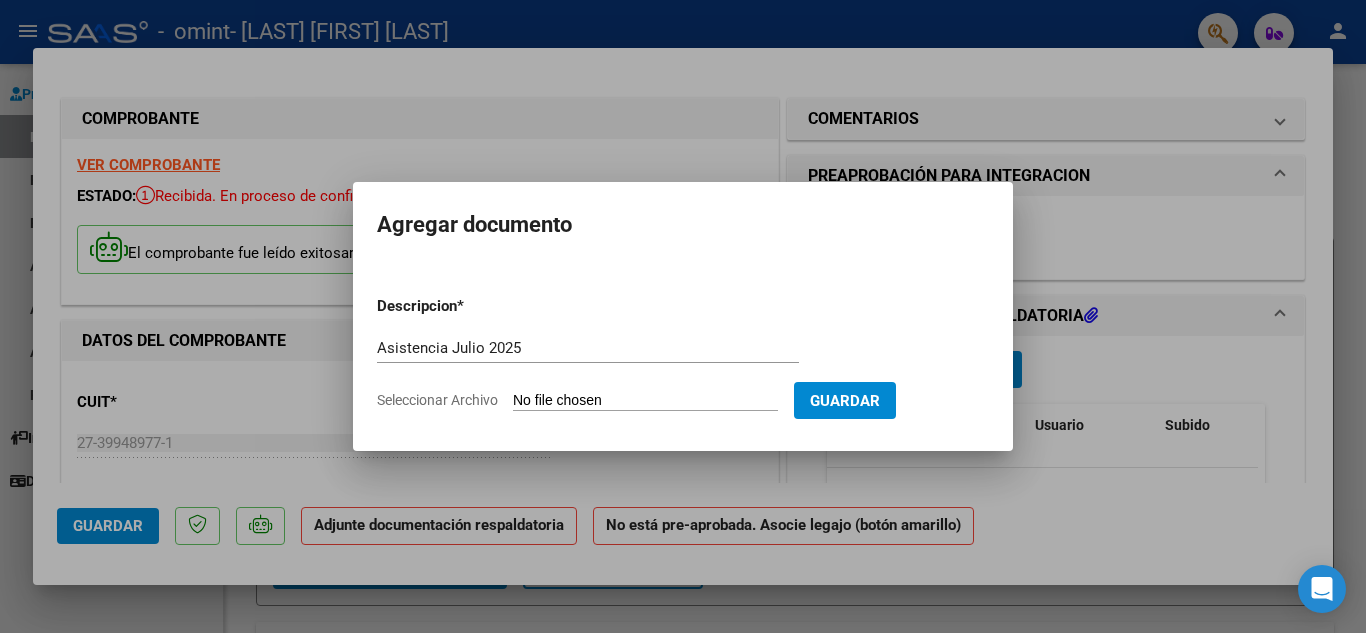 type on "C:\fakepath\Asistencia [LAST] [FIRST] [PERIOD].pdf" 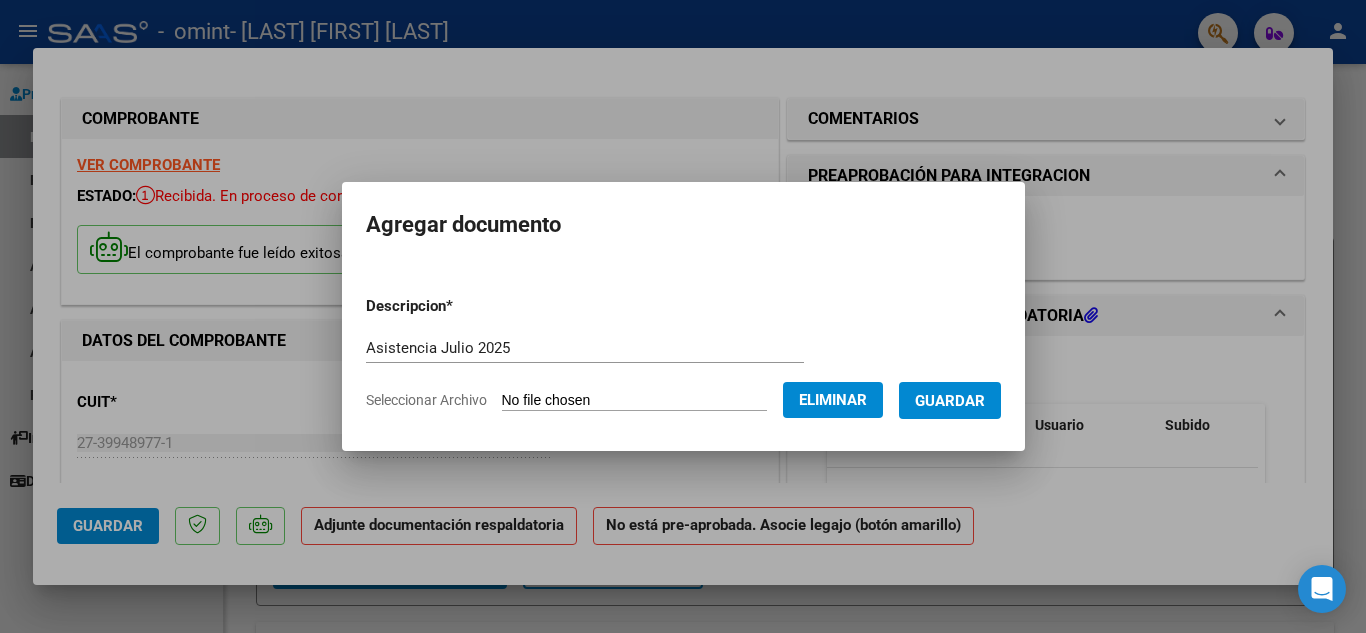click on "Guardar" at bounding box center [950, 401] 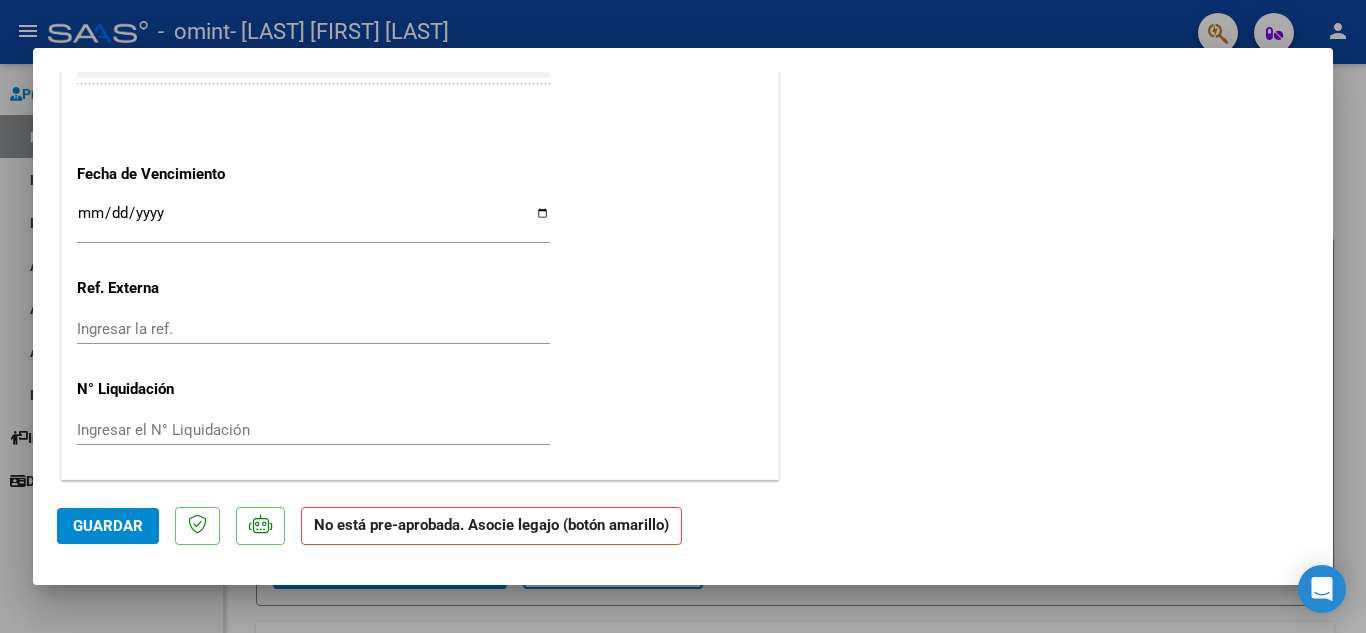 scroll, scrollTop: 1326, scrollLeft: 0, axis: vertical 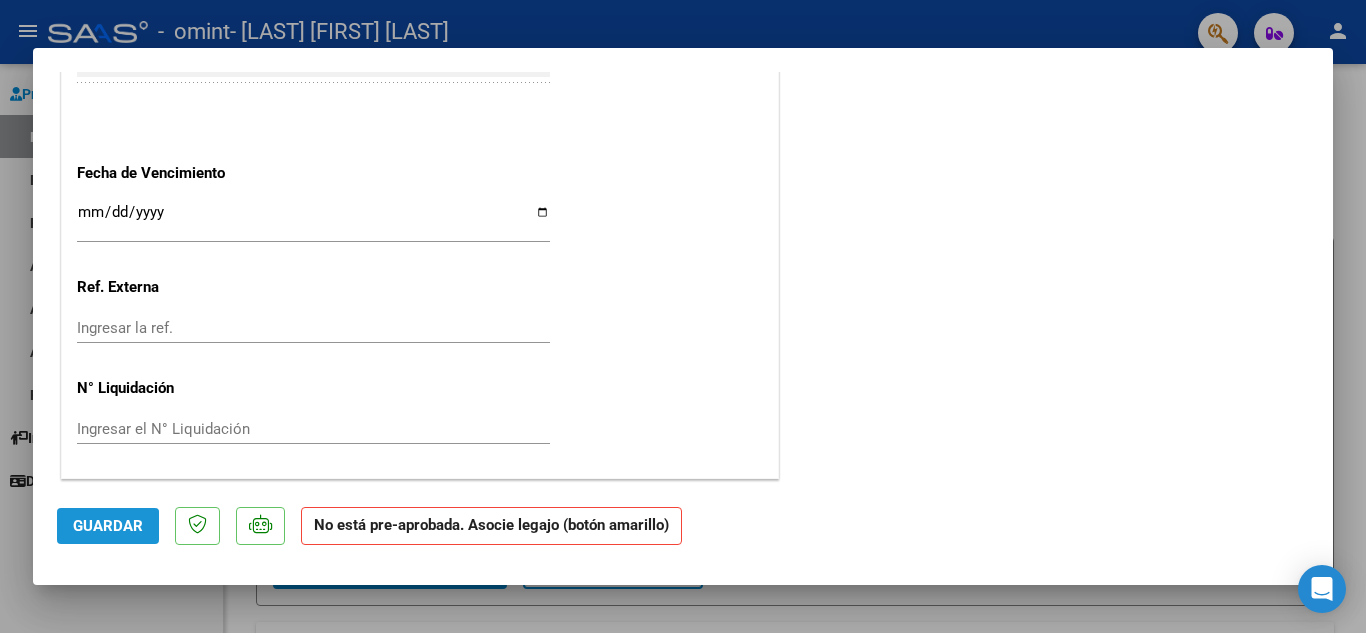 click on "Guardar" 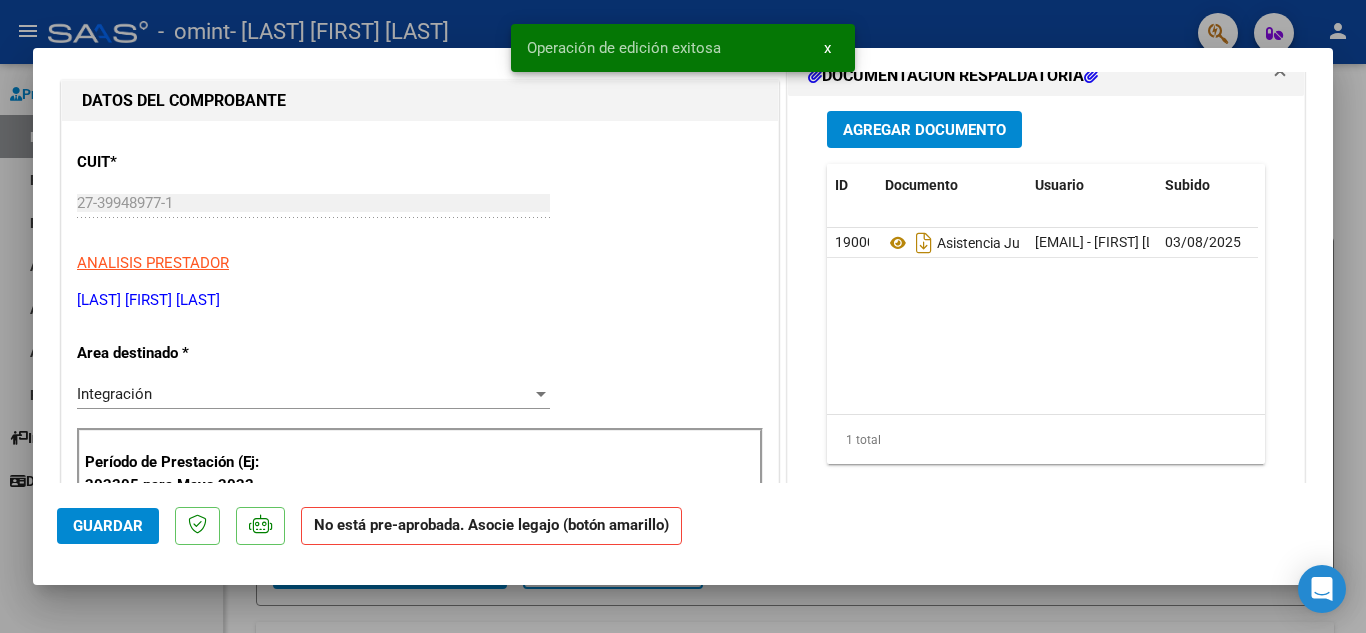 scroll, scrollTop: 0, scrollLeft: 0, axis: both 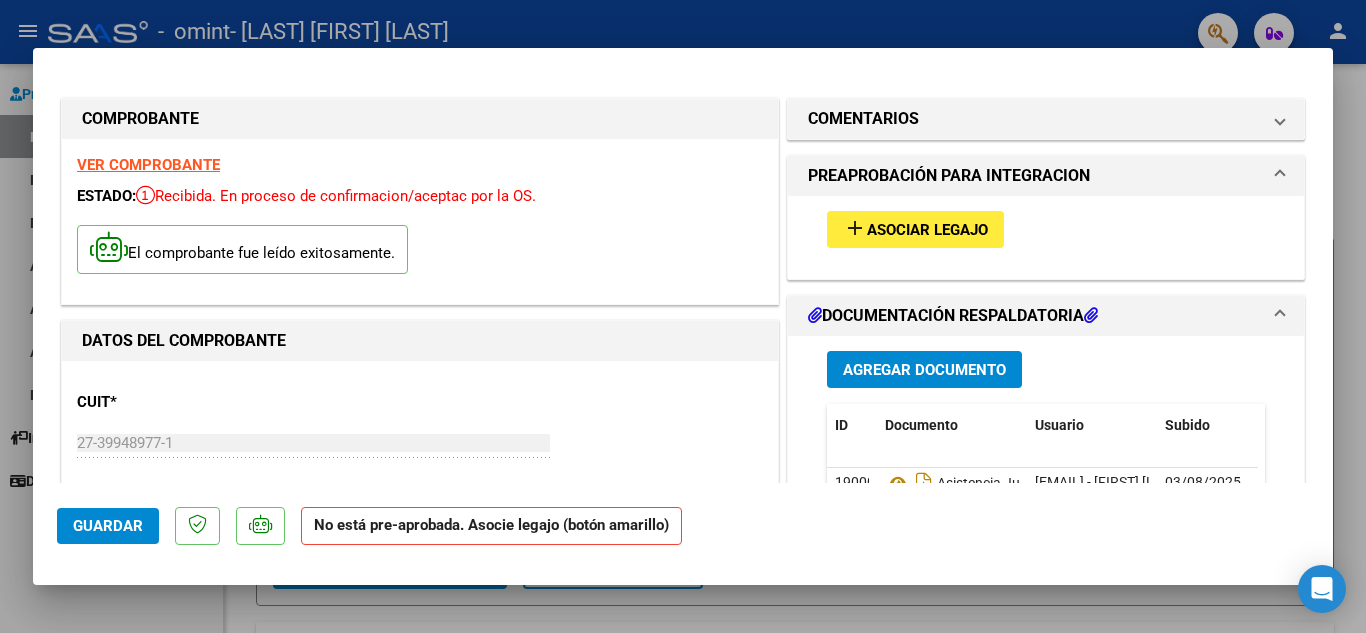 click on "Asociar Legajo" at bounding box center [927, 230] 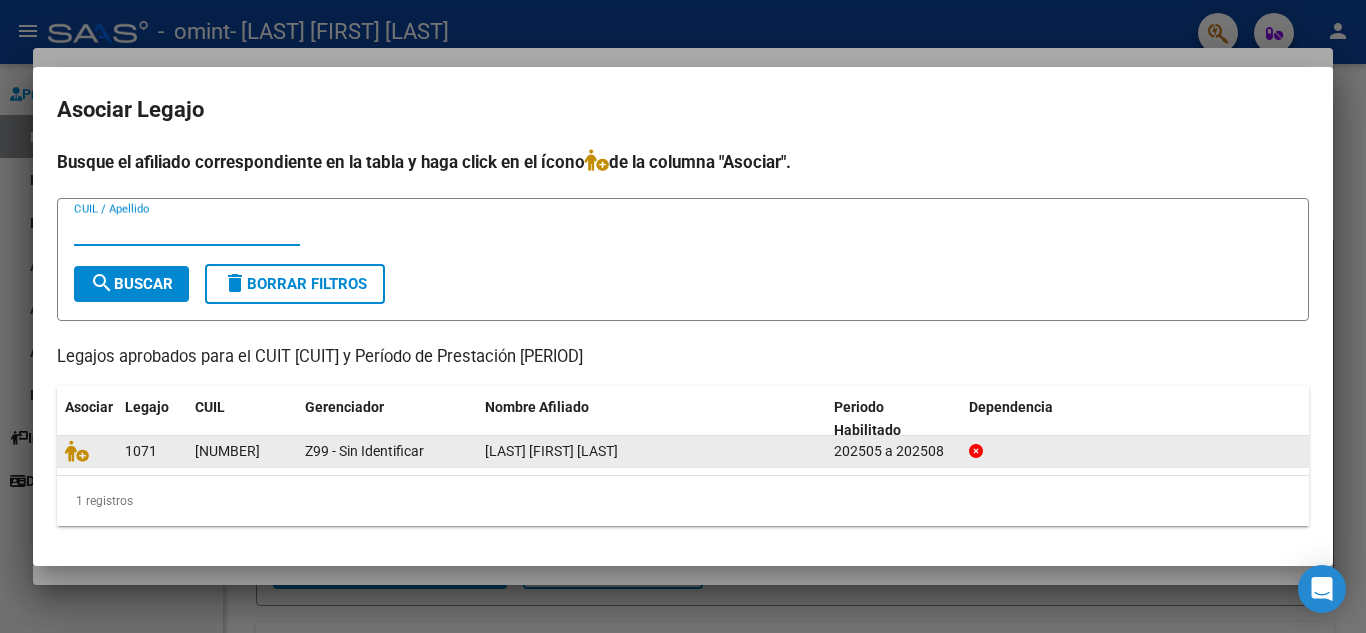 click on "[LAST] [FIRST] [LAST]" 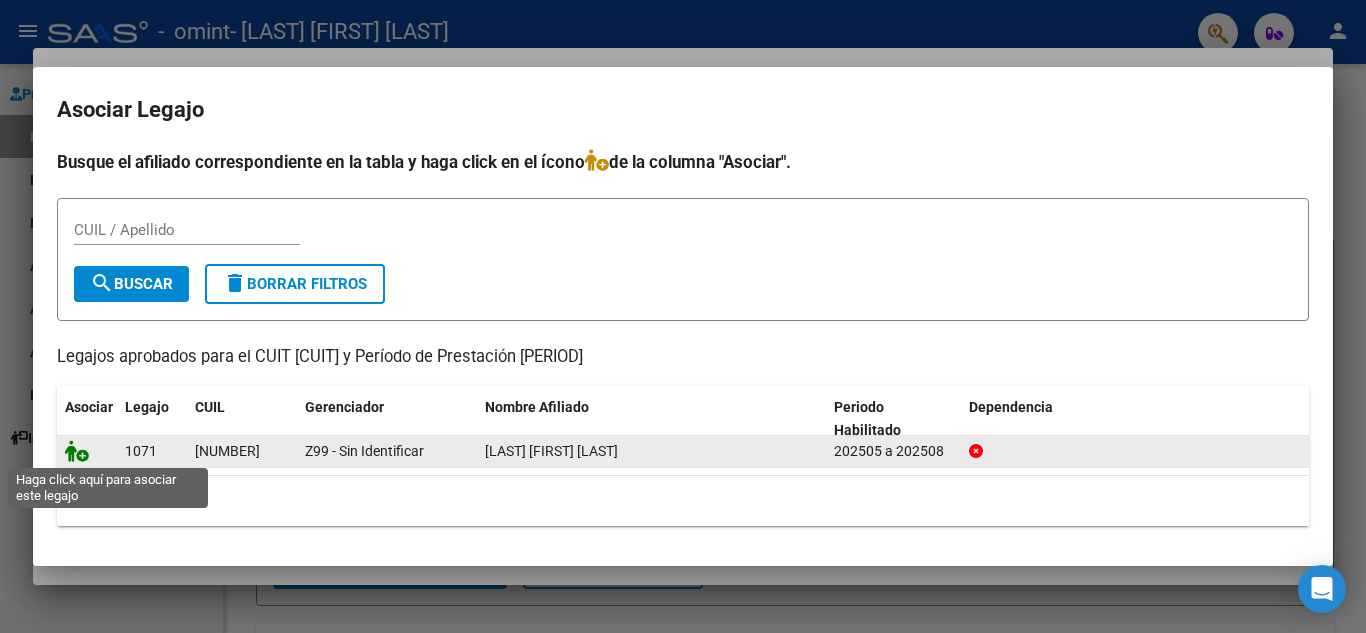 click 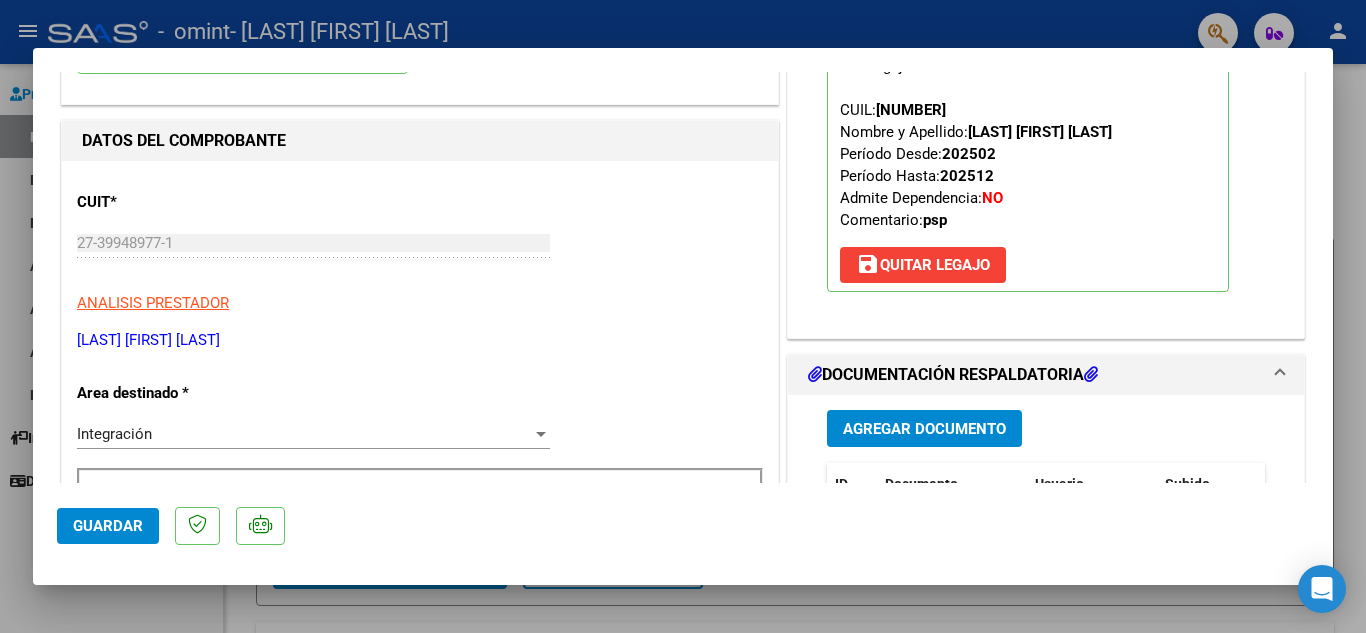 scroll, scrollTop: 100, scrollLeft: 0, axis: vertical 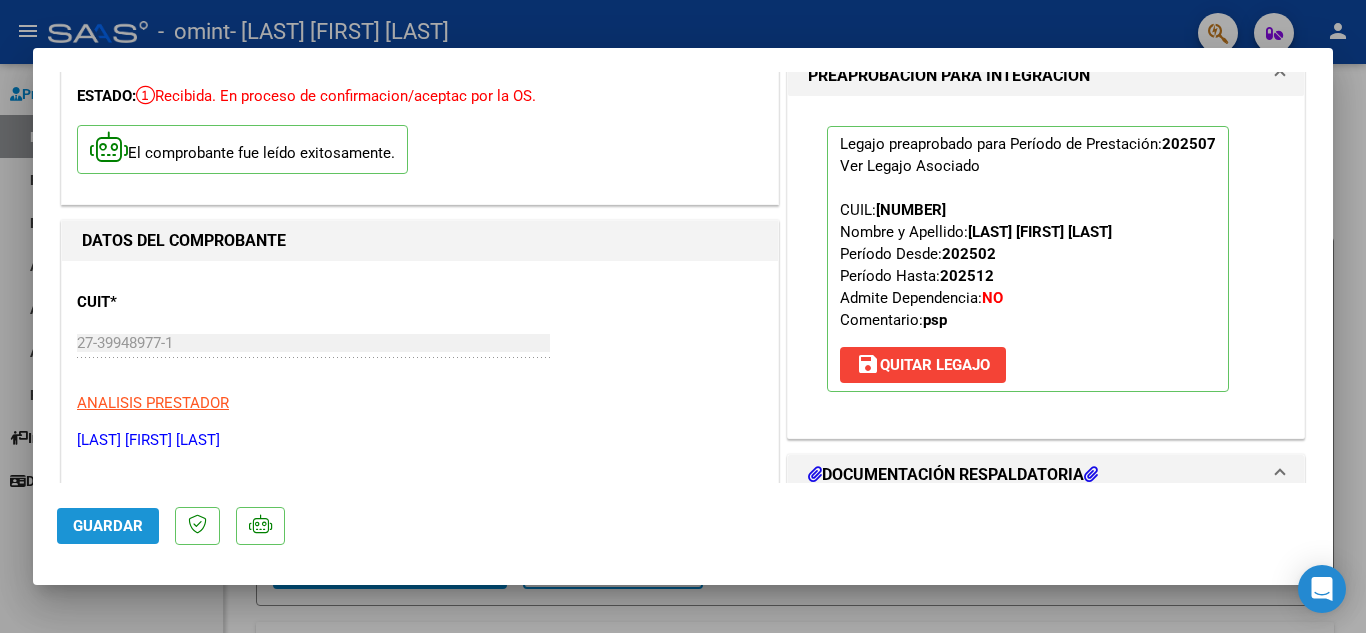 click on "Guardar" 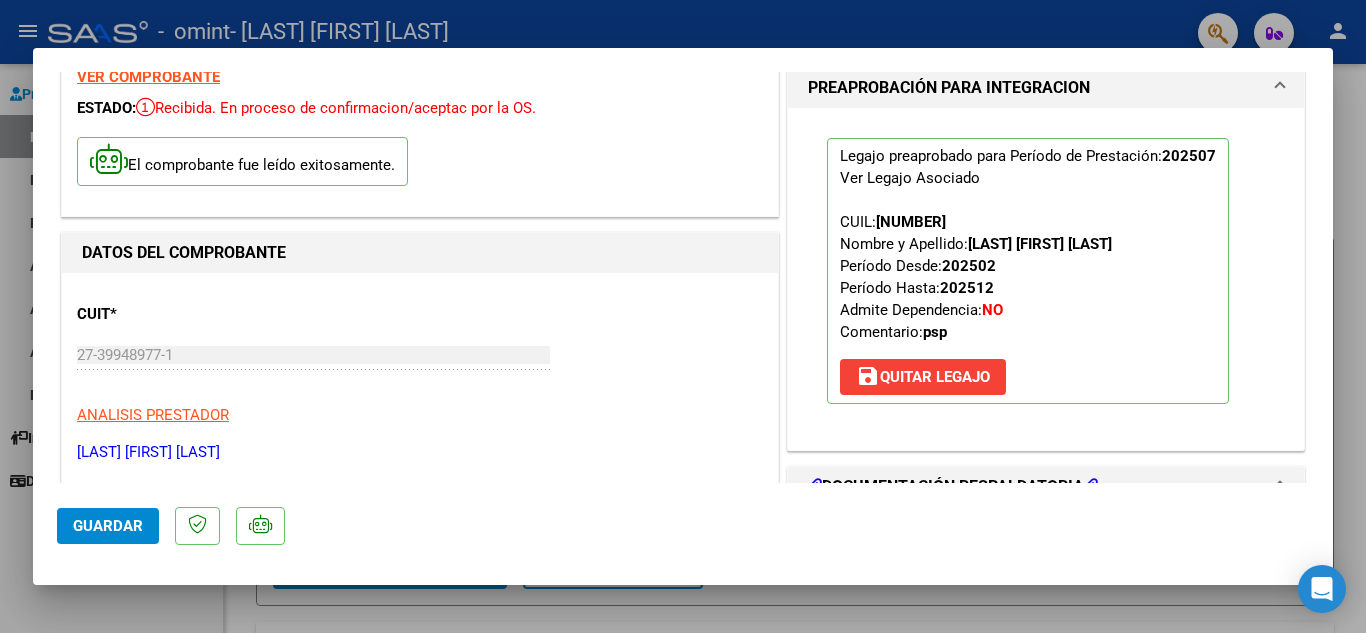 scroll, scrollTop: 0, scrollLeft: 0, axis: both 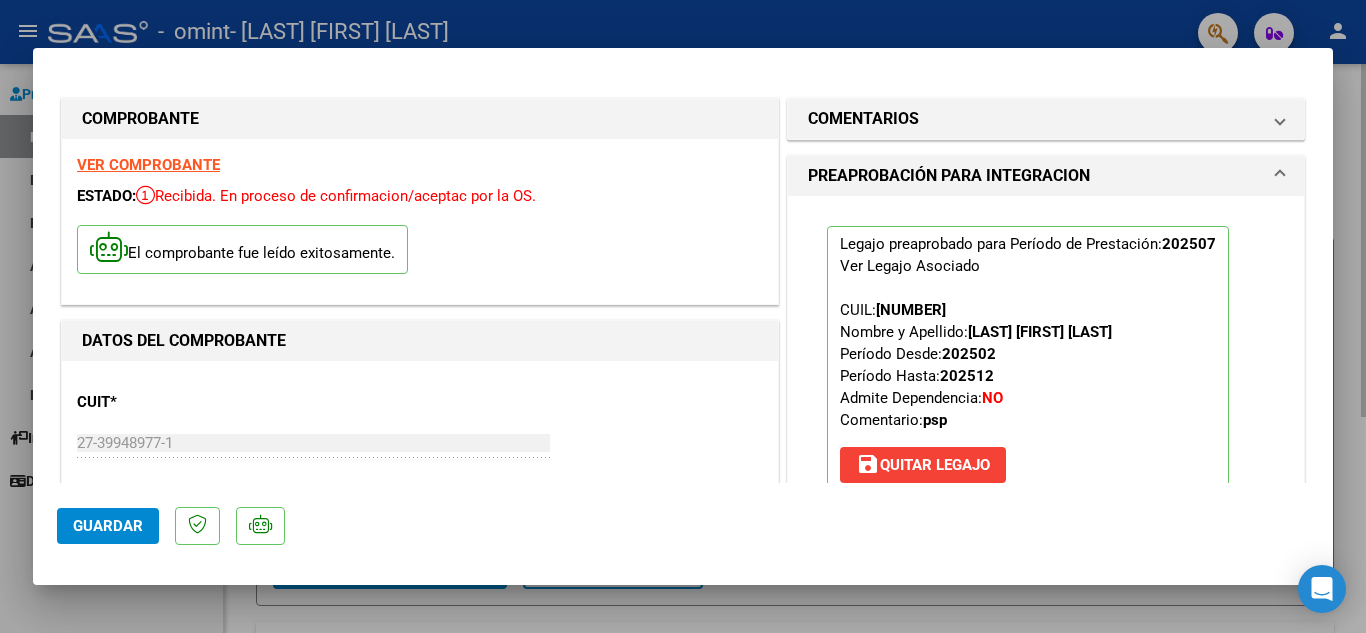 click at bounding box center [683, 316] 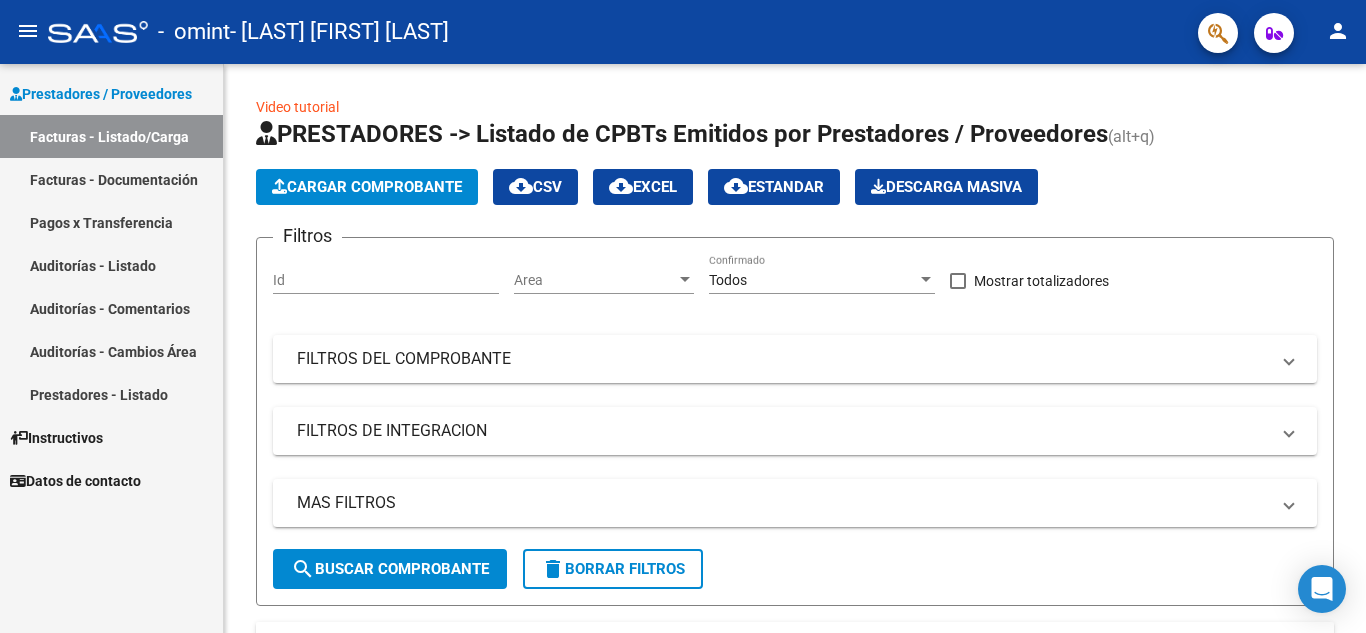 click on "person" 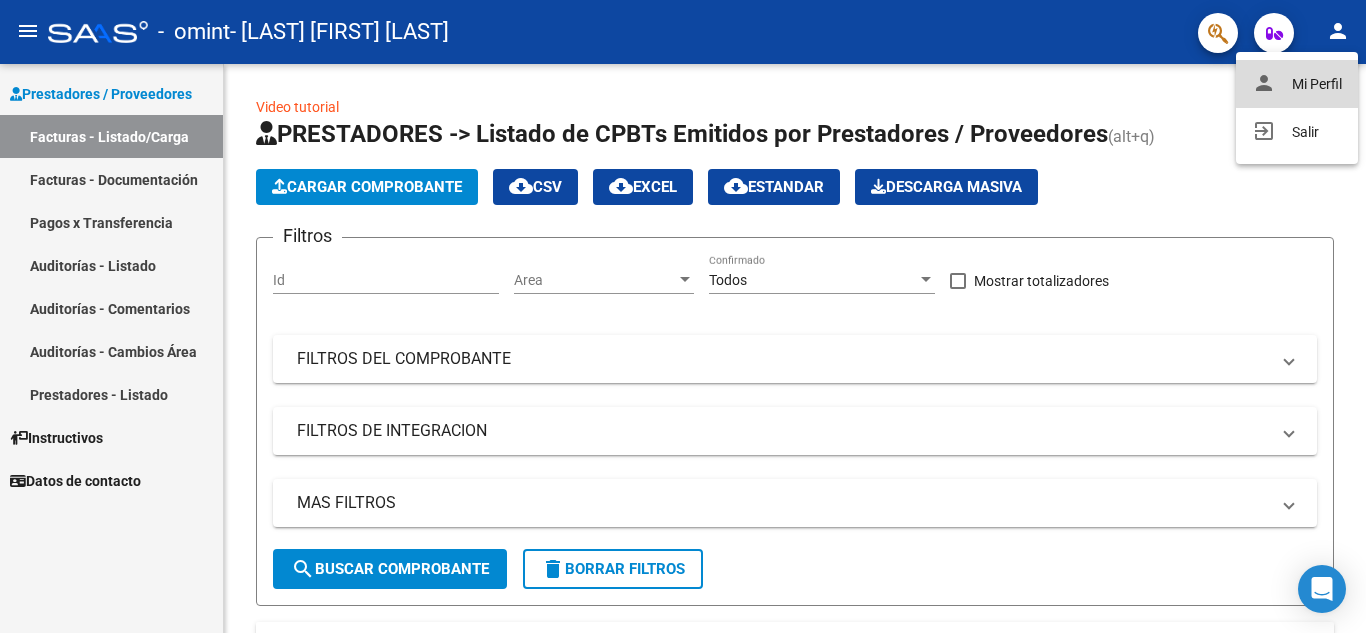 click on "person  Mi Perfil" at bounding box center [1297, 84] 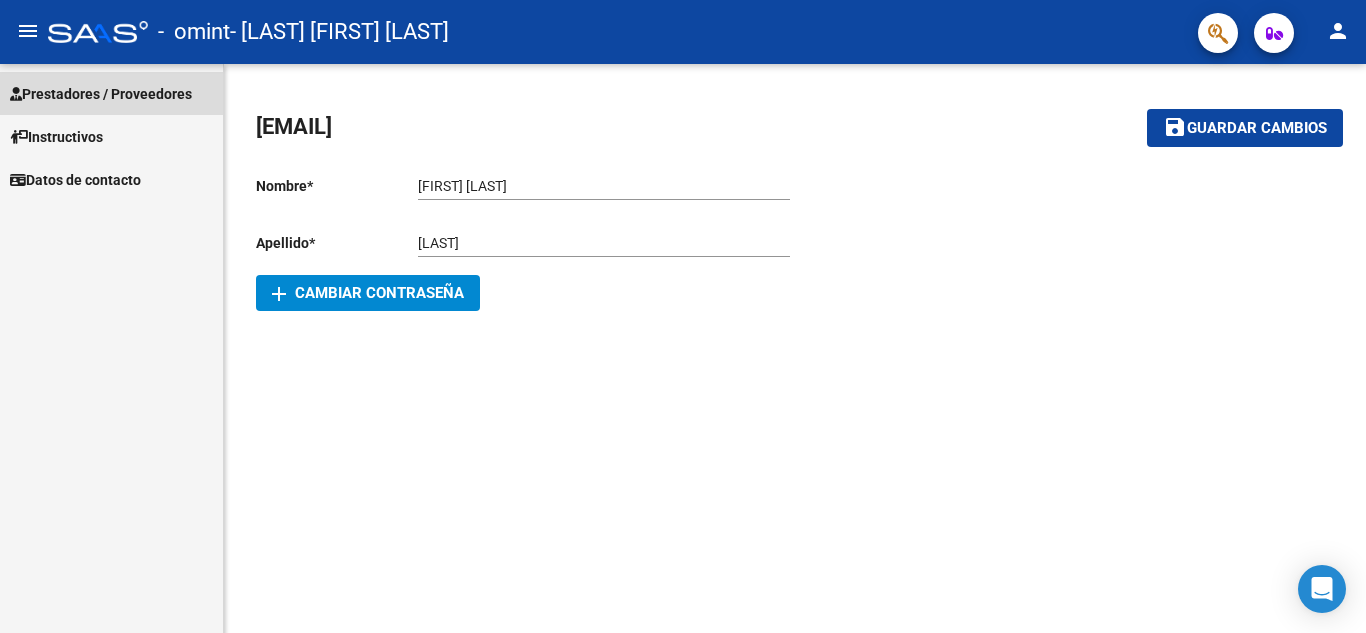 click on "Prestadores / Proveedores" at bounding box center [101, 94] 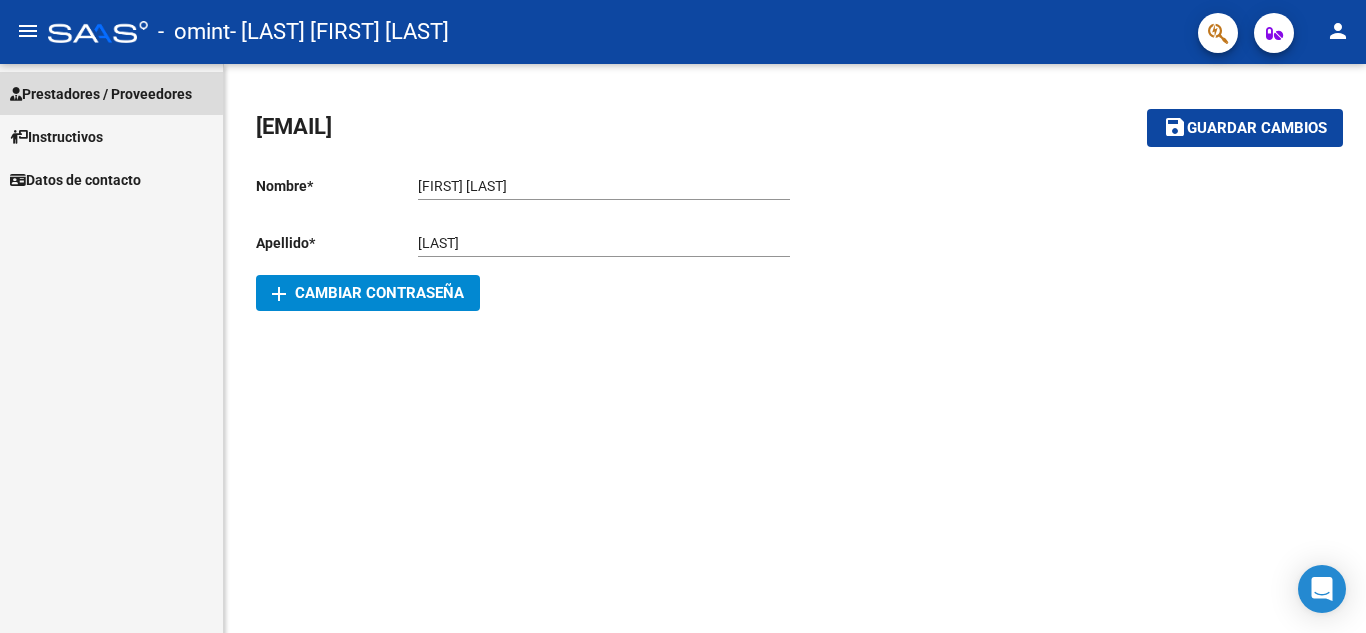 click on "Prestadores / Proveedores" at bounding box center (101, 94) 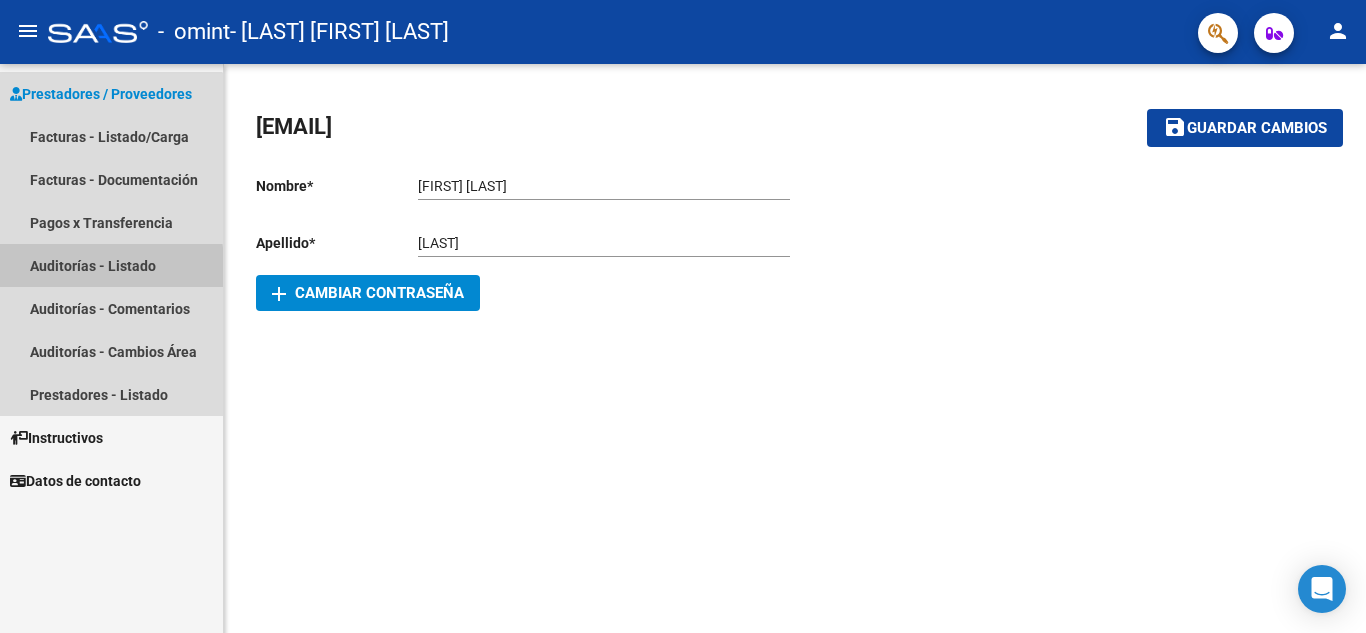 drag, startPoint x: 53, startPoint y: 272, endPoint x: 429, endPoint y: 0, distance: 464.06897 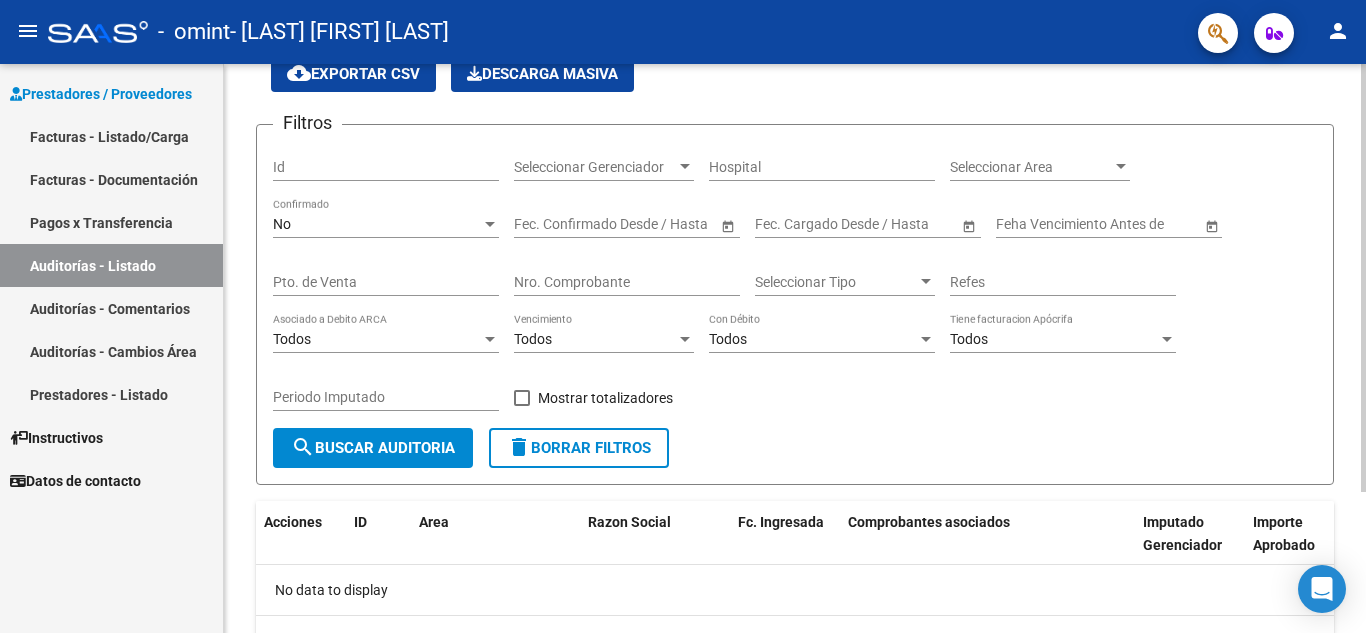 scroll, scrollTop: 188, scrollLeft: 0, axis: vertical 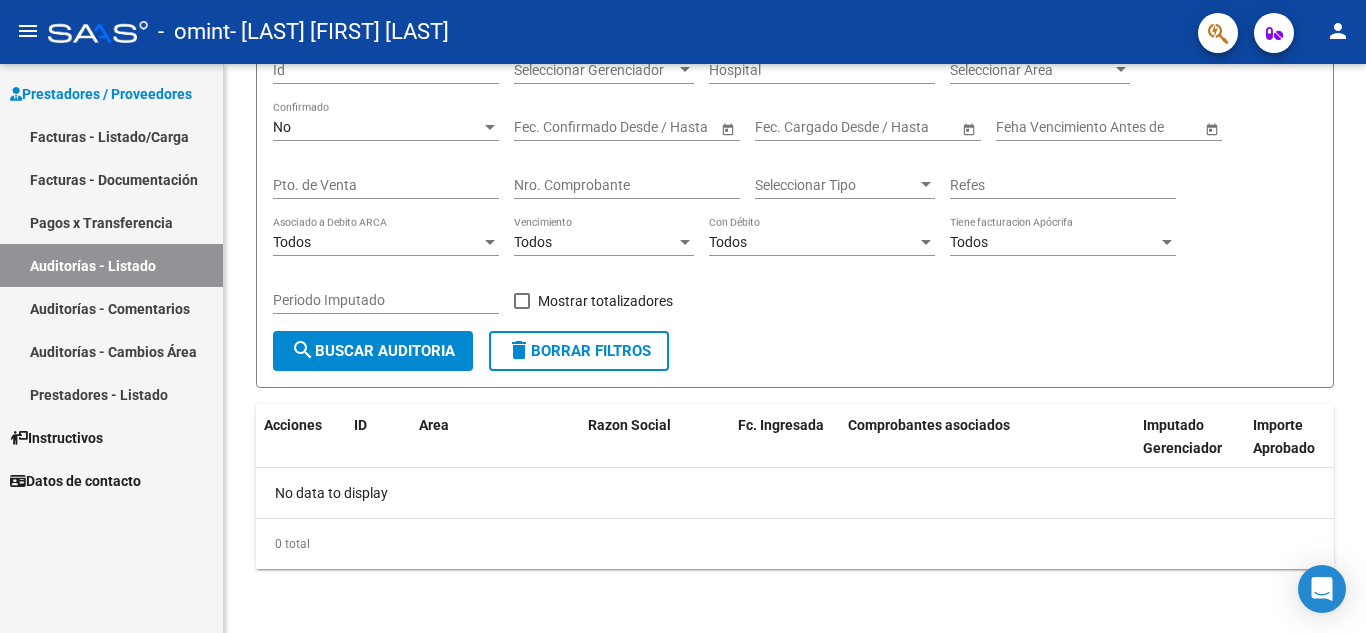 click on "Facturas - Listado/Carga" at bounding box center (111, 136) 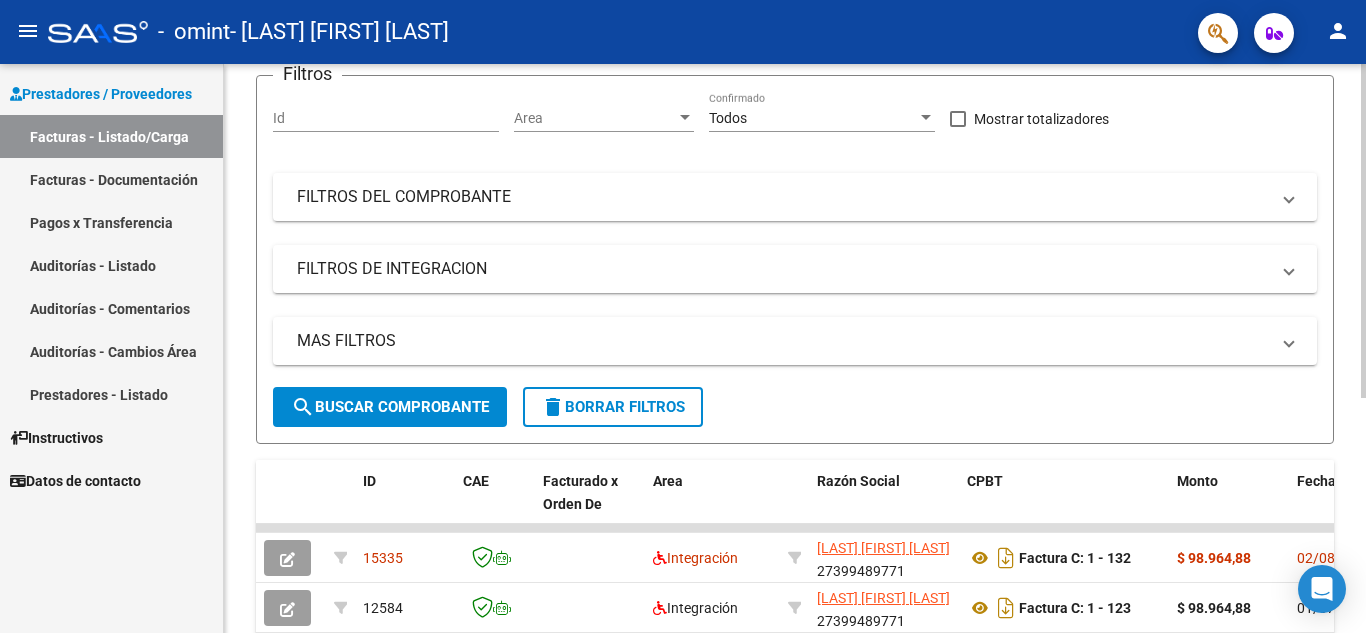 scroll, scrollTop: 399, scrollLeft: 0, axis: vertical 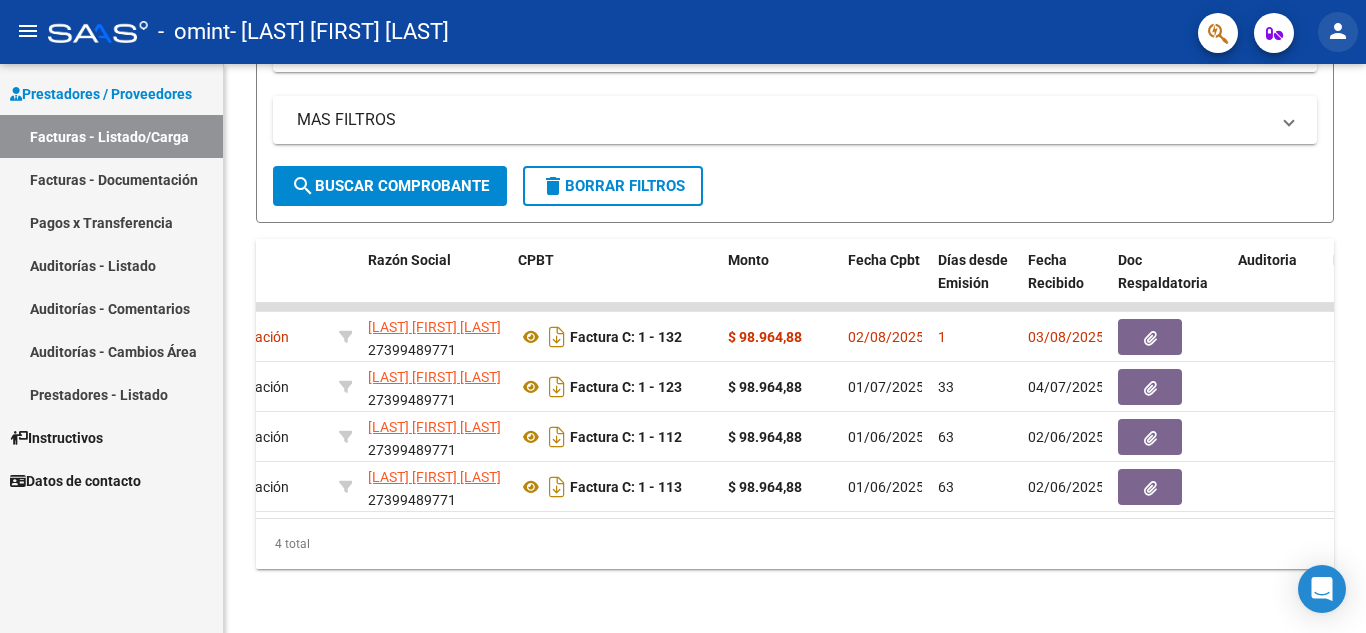 click on "person" 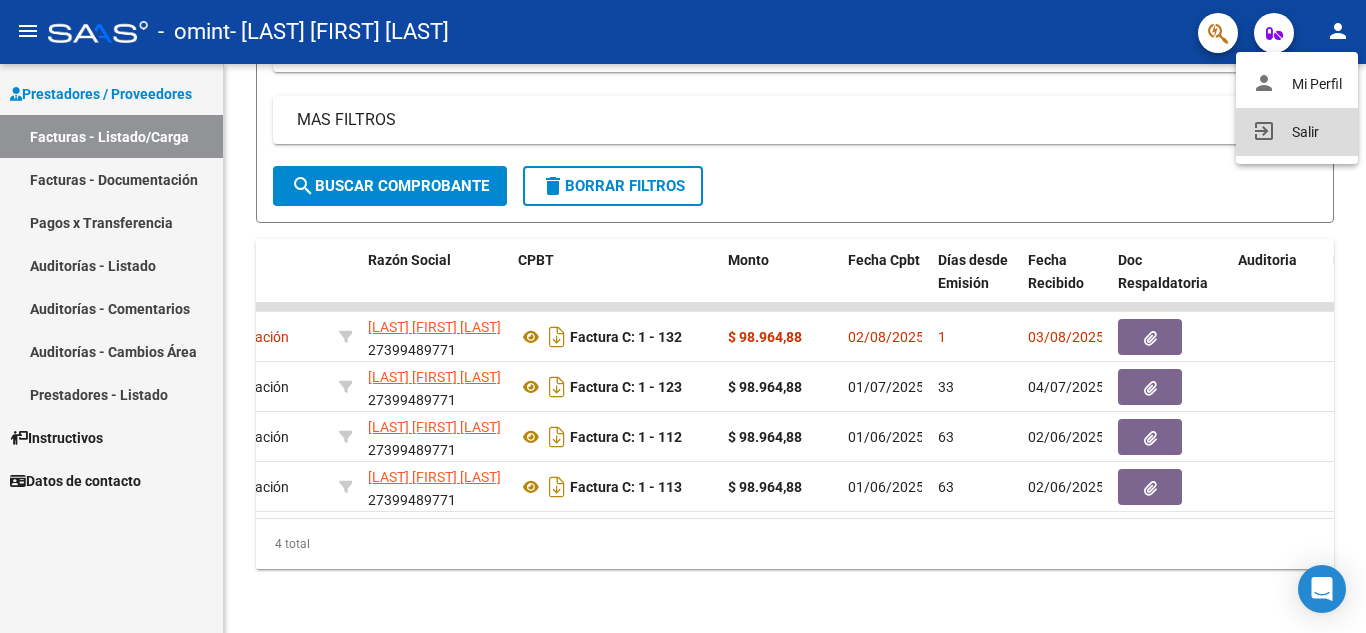 click on "exit_to_app  Salir" at bounding box center [1297, 132] 